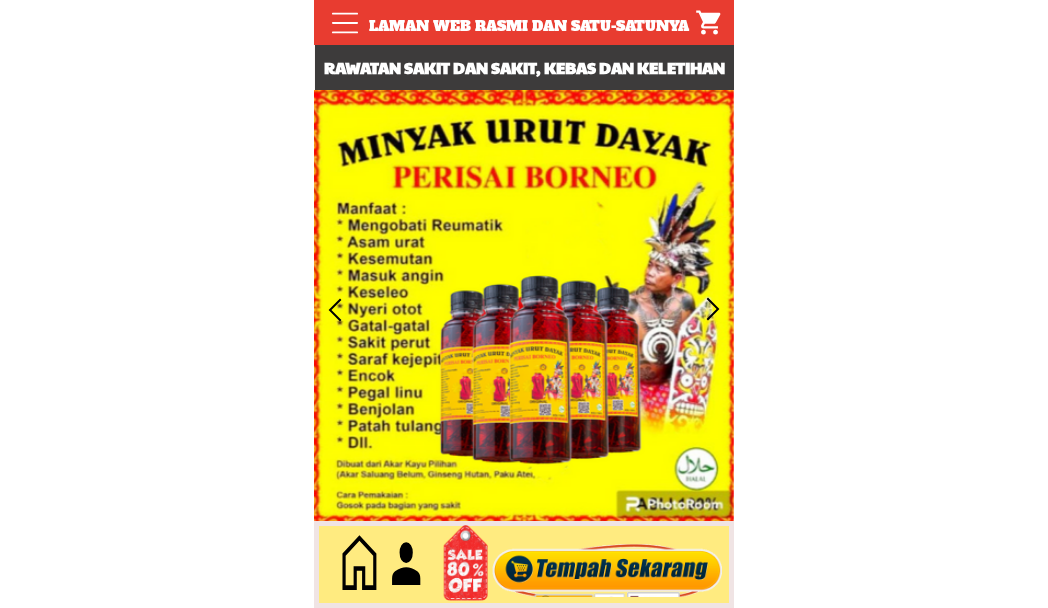 scroll, scrollTop: 0, scrollLeft: 0, axis: both 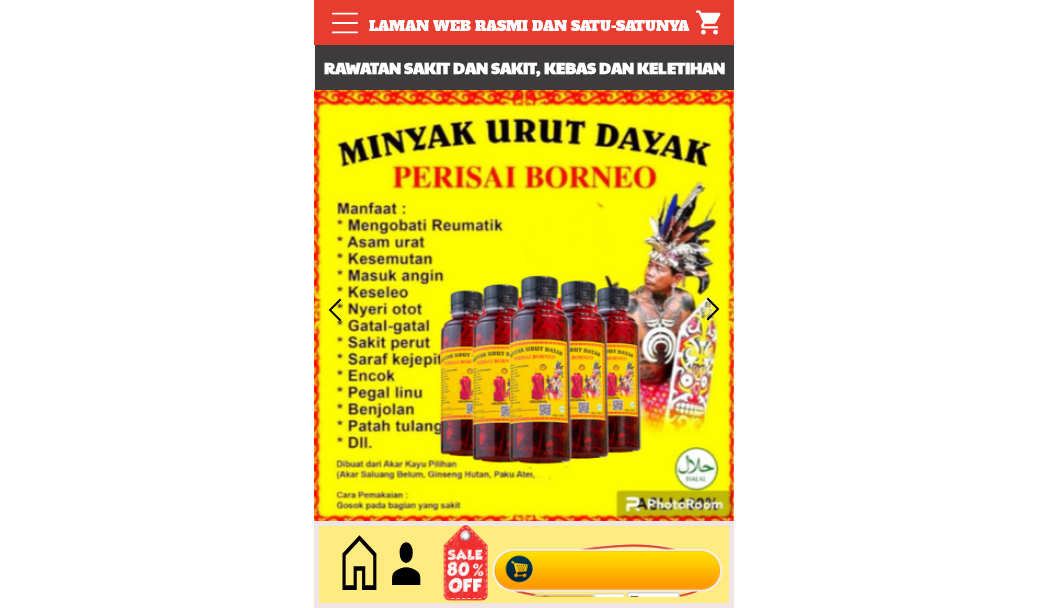 click at bounding box center [608, 565] 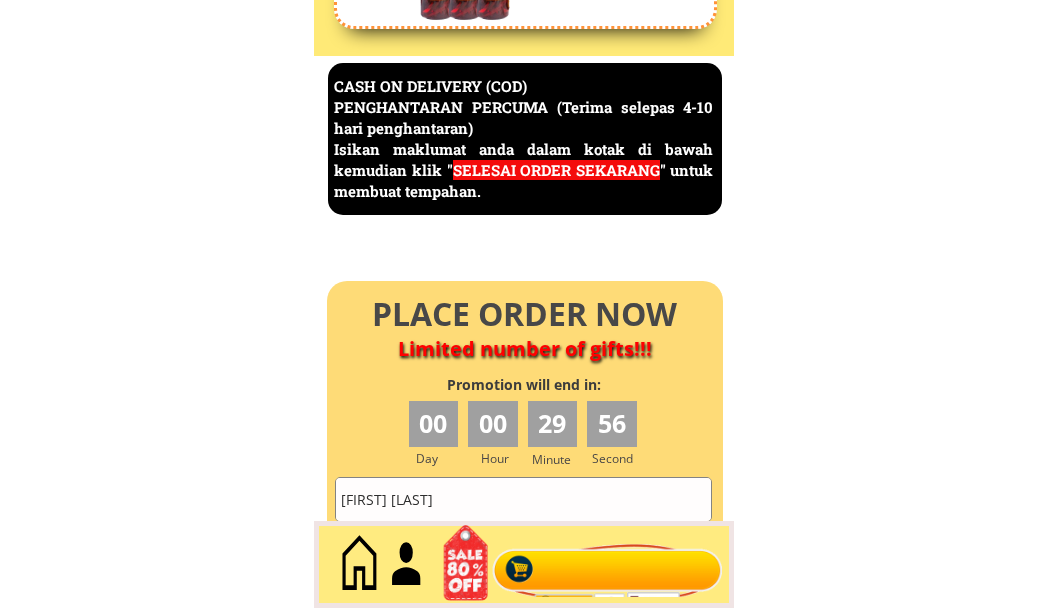 scroll, scrollTop: 8676, scrollLeft: 0, axis: vertical 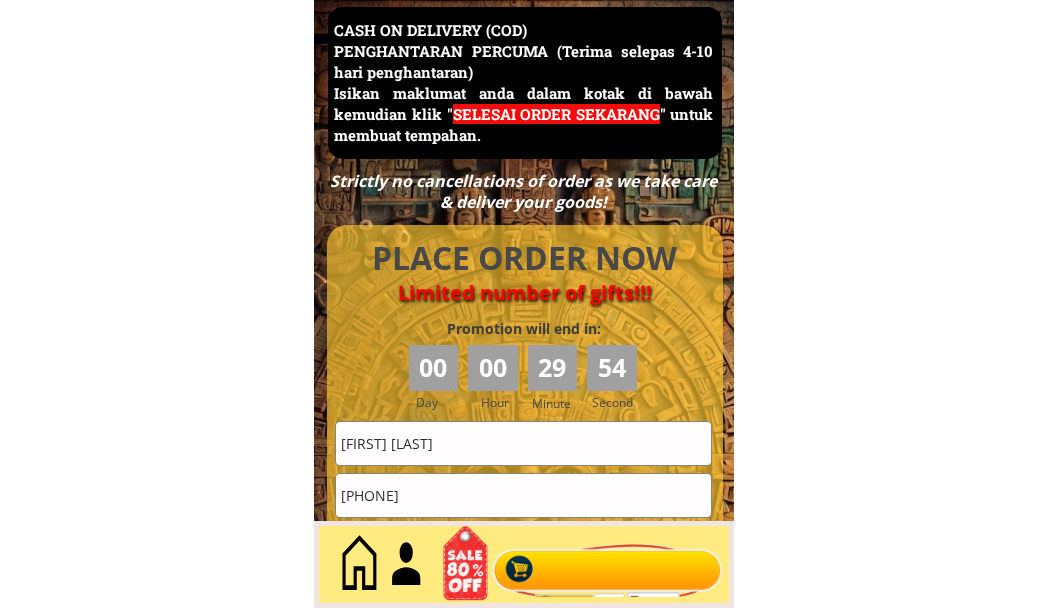 click on "TEE SIEW CHIN" at bounding box center (523, 443) 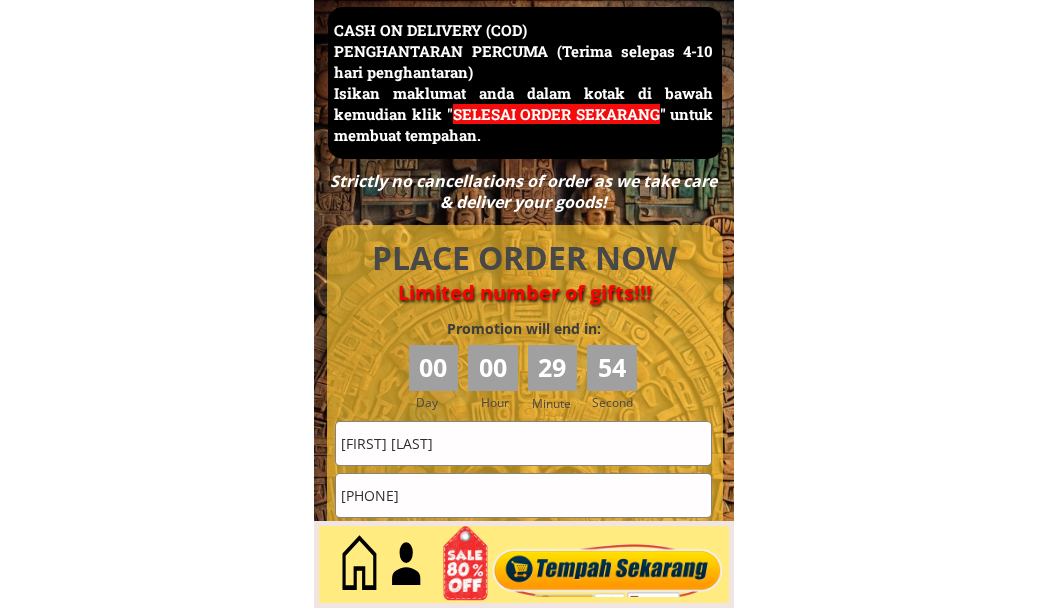 click on "TEE SIEW CHIN" at bounding box center (523, 443) 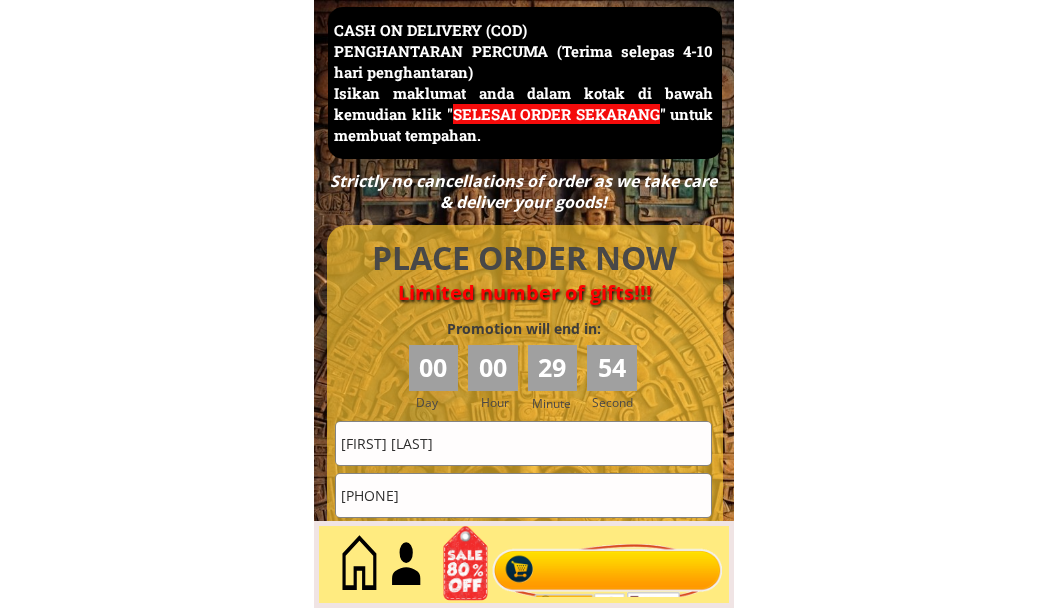 click on "TEE SIEW CHIN" at bounding box center (523, 443) 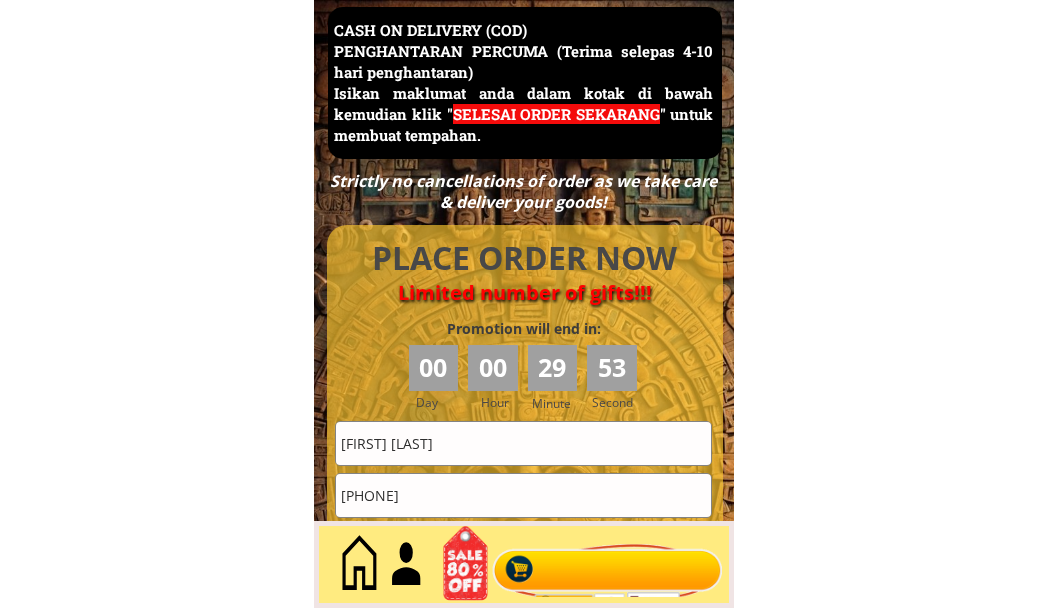 paste on "Maznah bt suyot" 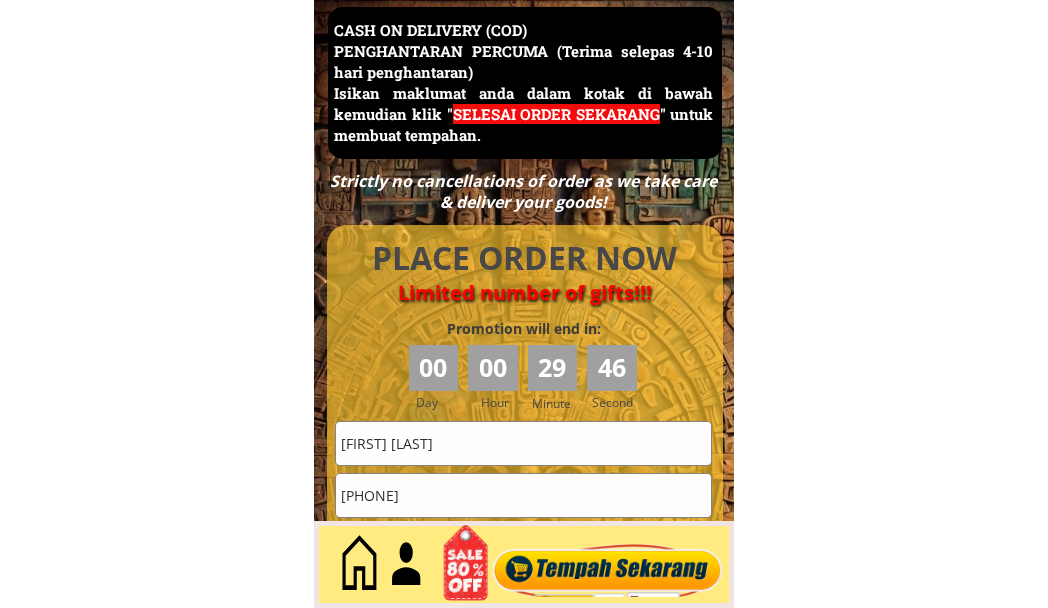 click on "+601111452202" at bounding box center [523, 495] 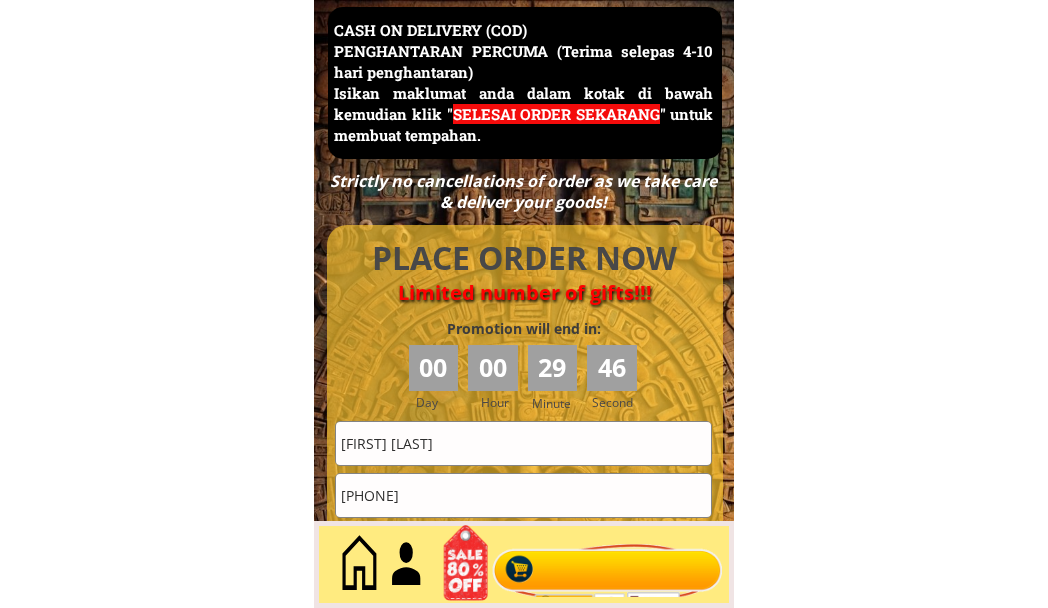 click on "+601111452202" at bounding box center (523, 495) 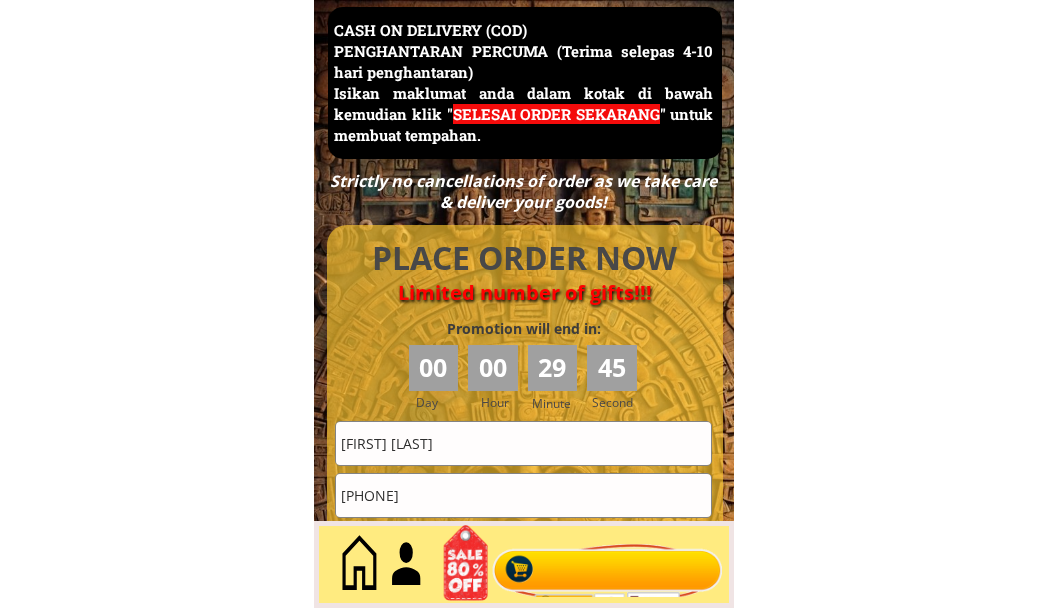 click on "+601111452202" at bounding box center [523, 495] 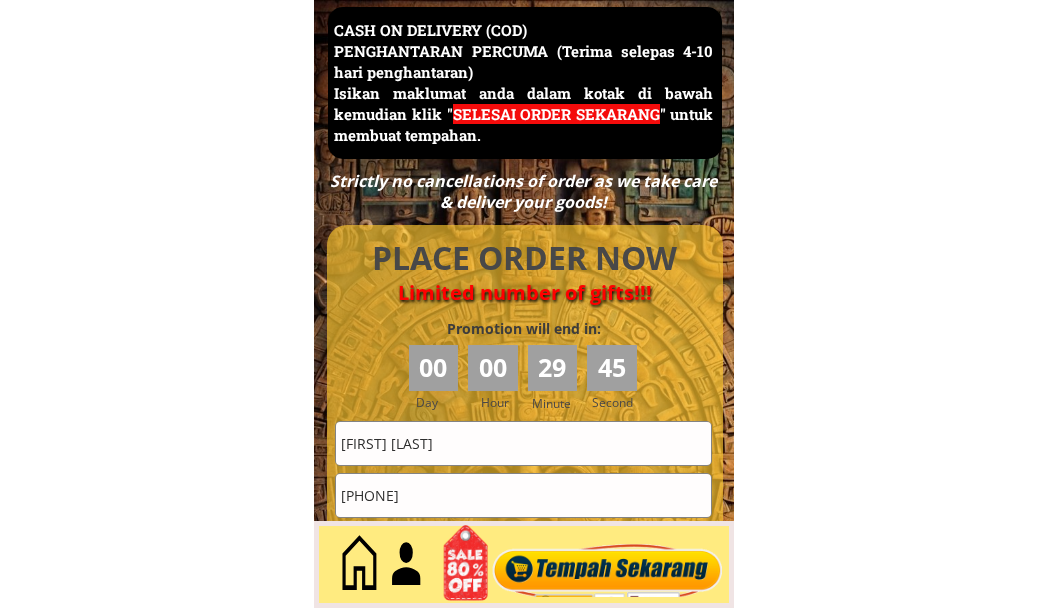 paste on "02-08,Blok B,jlnseriorkid34Tamanseriorkid,skudaijohor" 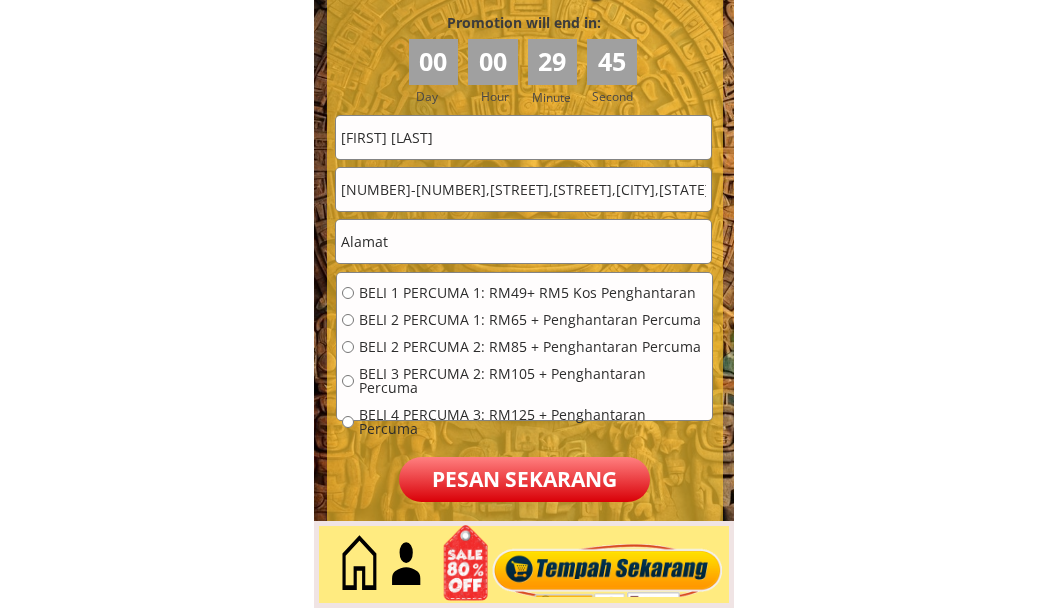 scroll, scrollTop: 9009, scrollLeft: 0, axis: vertical 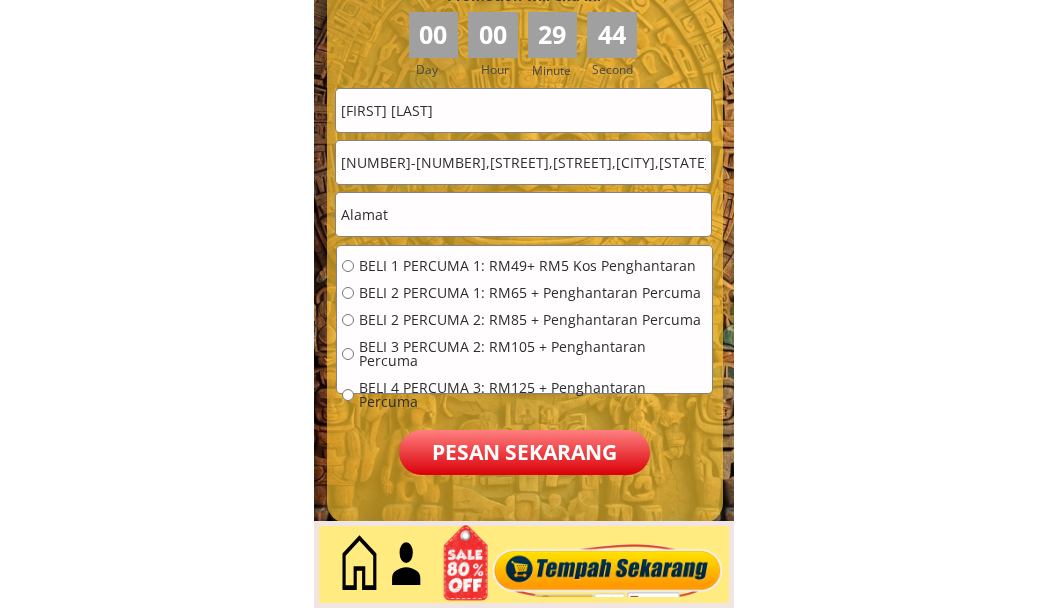 type on "02-08,Blok B,jlnseriorkid34Tamanseriorkid,skudaijohor" 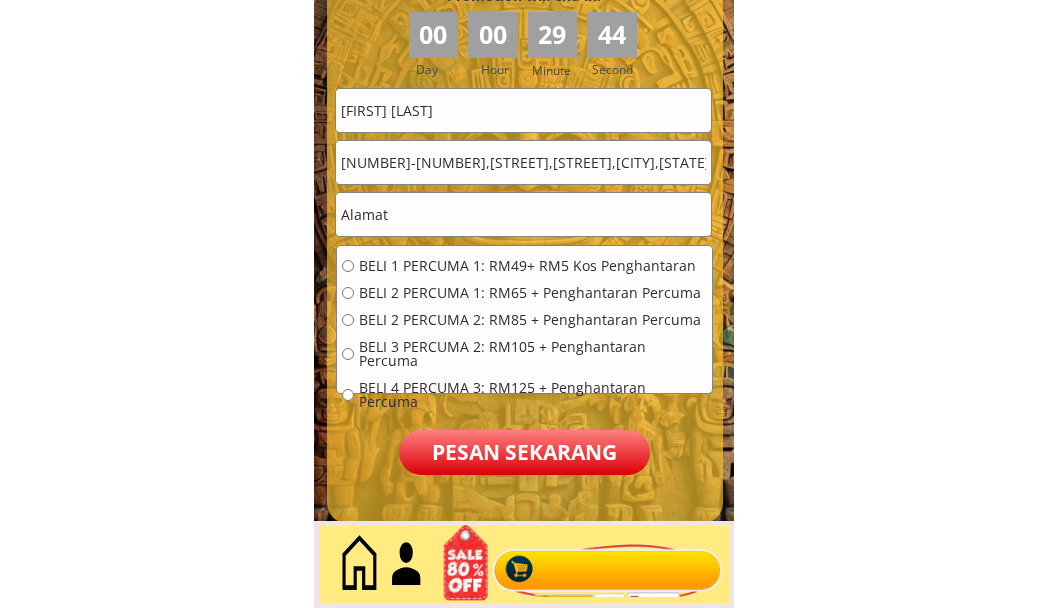 click at bounding box center [523, 214] 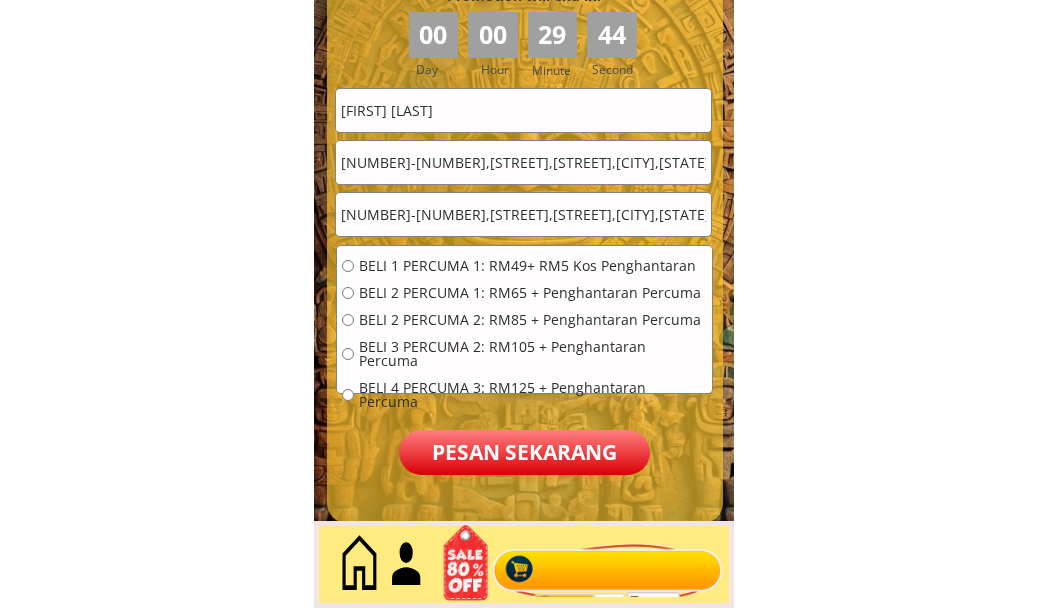 type on "02-08,Blok B,jlnseriorkid34Tamanseriorkid,skudaijohor" 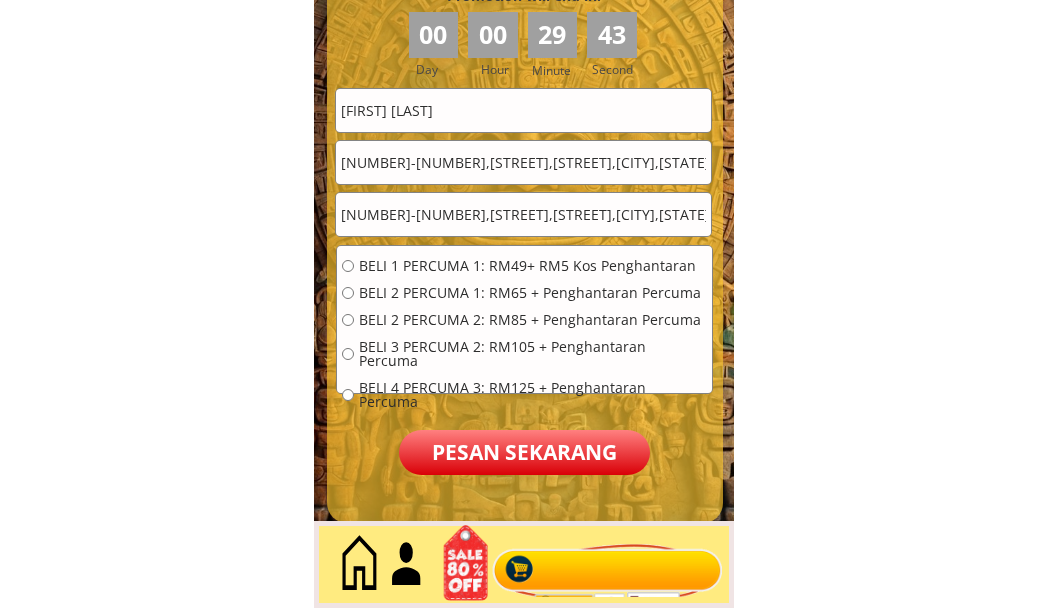 click on "02-08,Blok B,jlnseriorkid34Tamanseriorkid,skudaijohor" at bounding box center (523, 162) 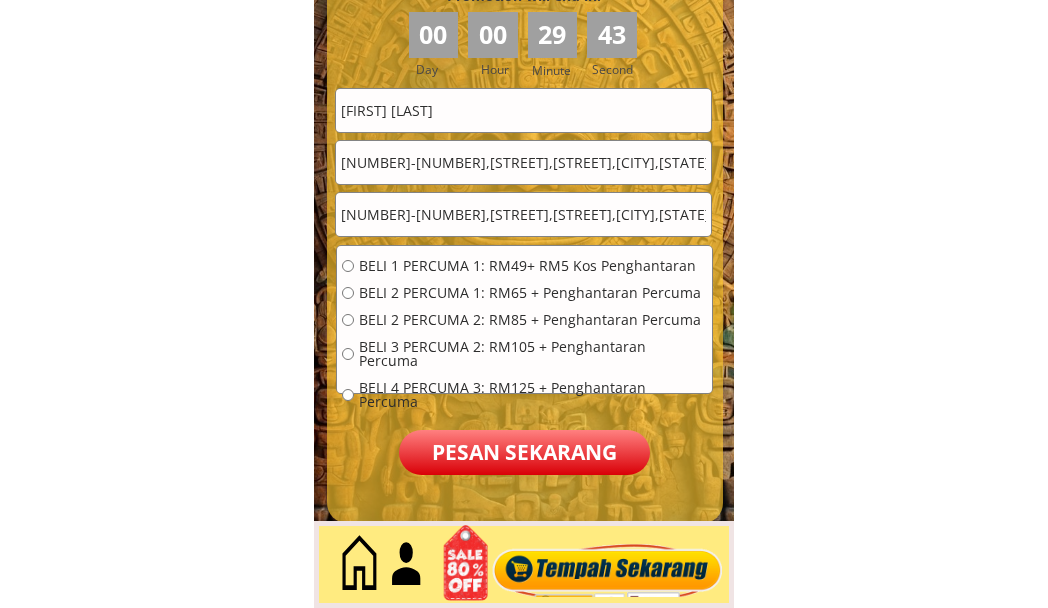 click on "02-08,Blok B,jlnseriorkid34Tamanseriorkid,skudaijohor" at bounding box center (523, 162) 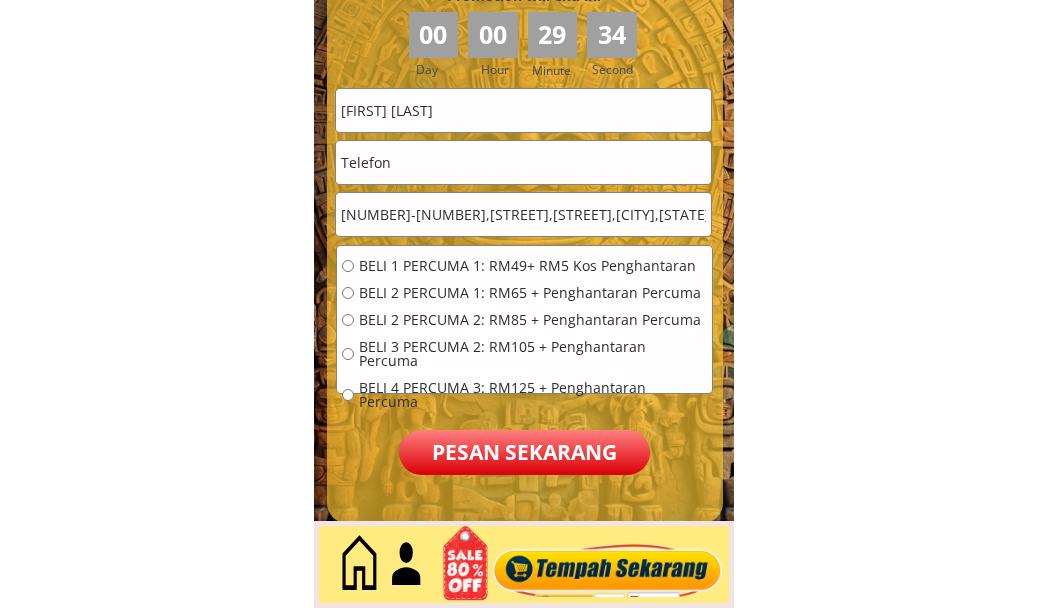 click at bounding box center (523, 162) 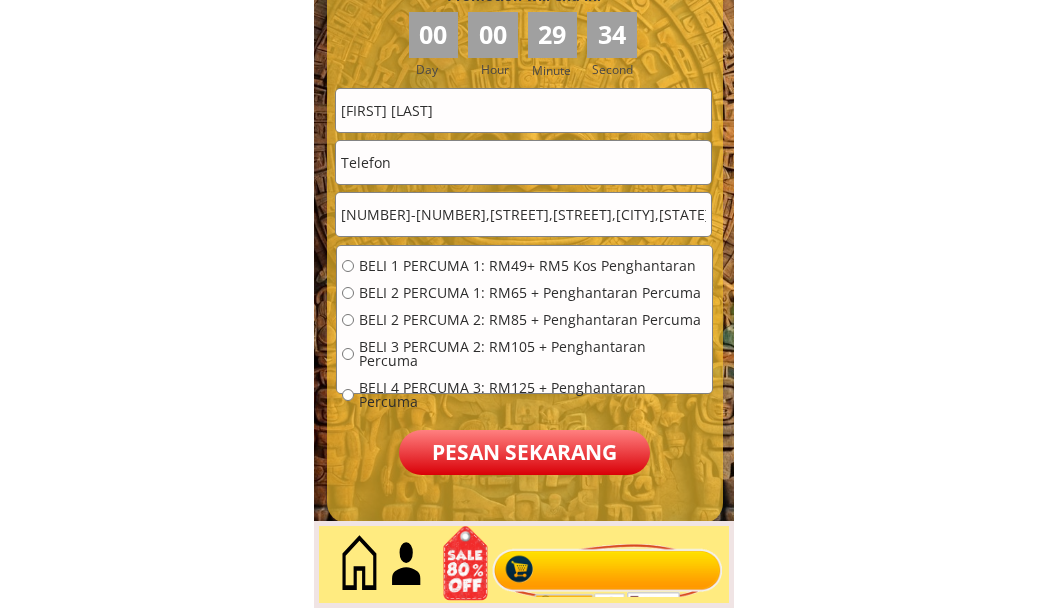 paste on "017-7525532" 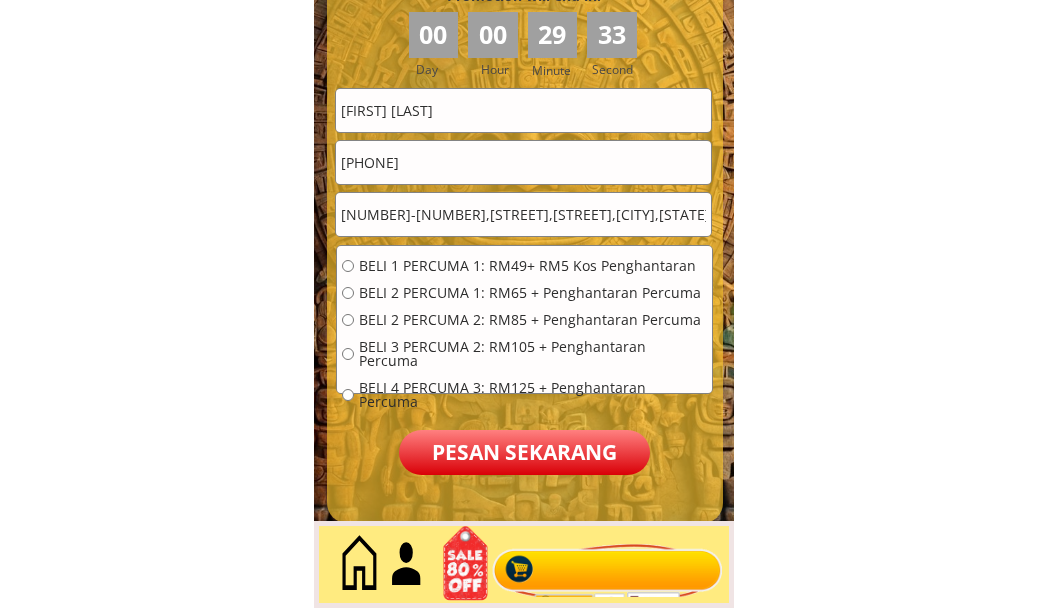 click on "017-7525532" at bounding box center [523, 162] 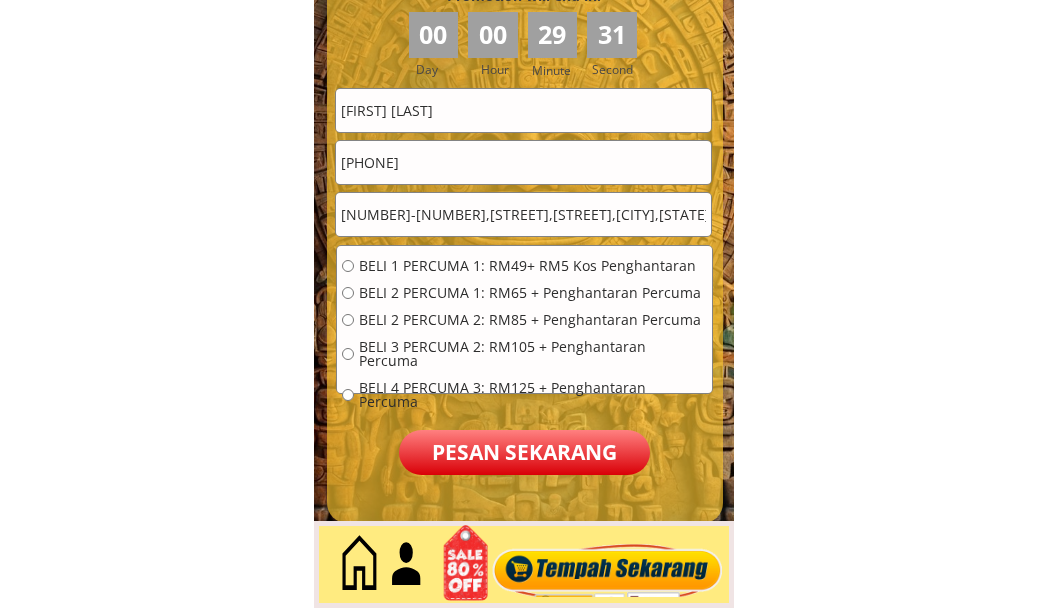 type on "0177525532" 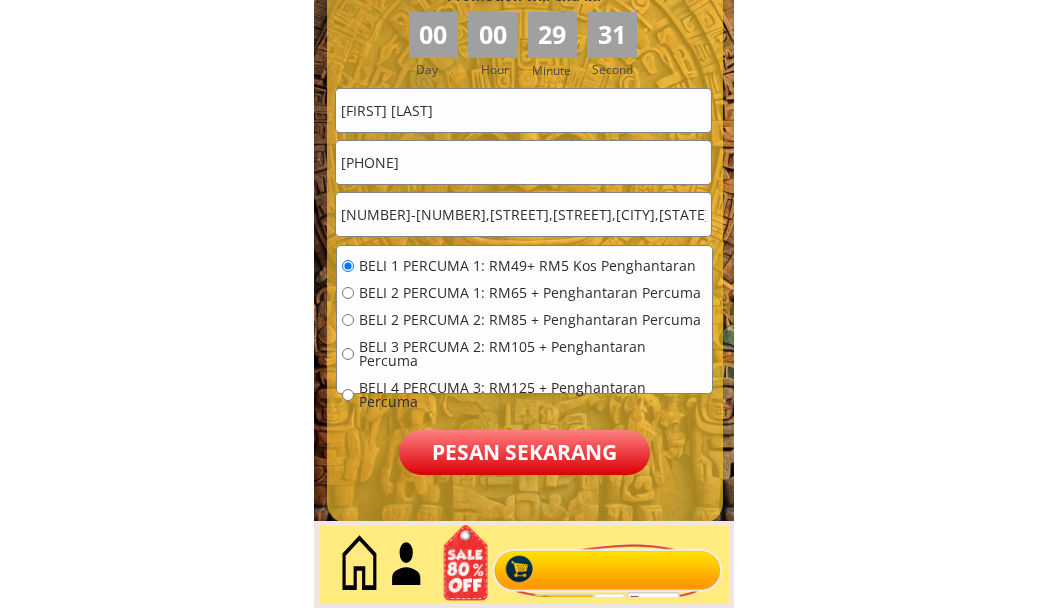 click on "Pesan sekarang" at bounding box center [524, 452] 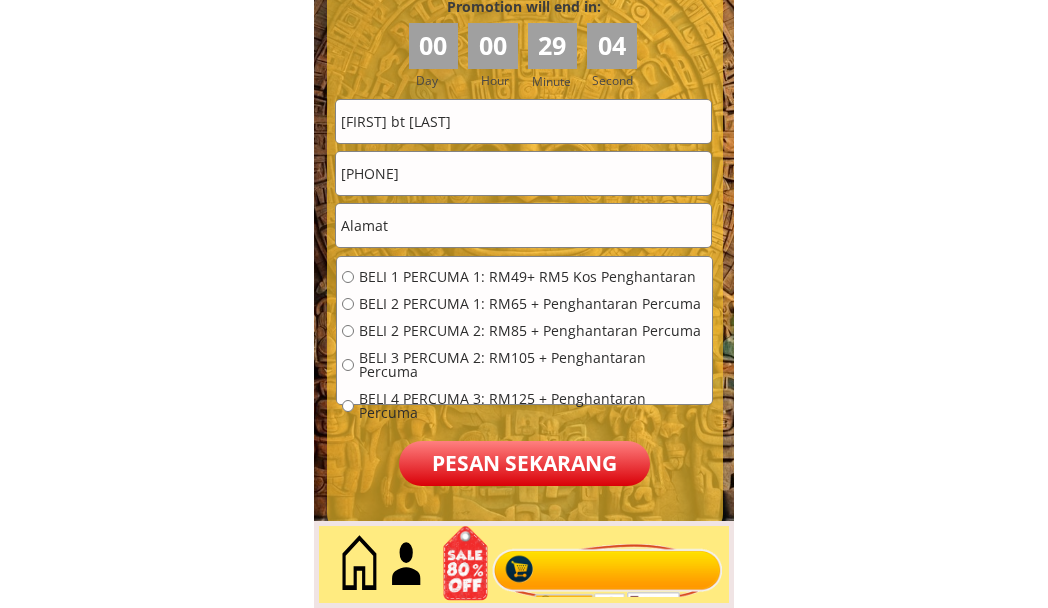 scroll, scrollTop: 9009, scrollLeft: 0, axis: vertical 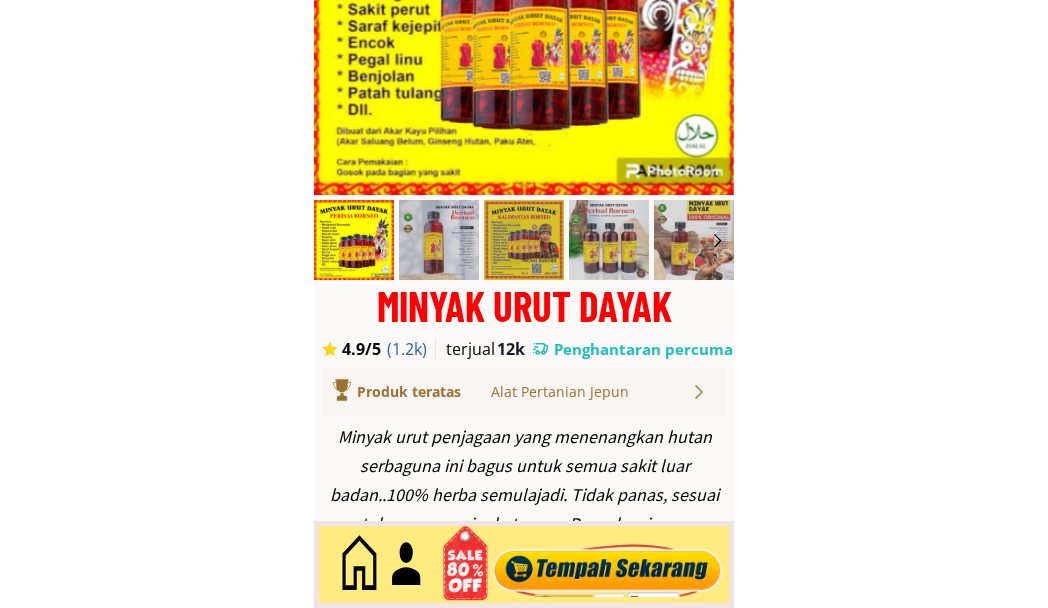 click at bounding box center [524, 564] 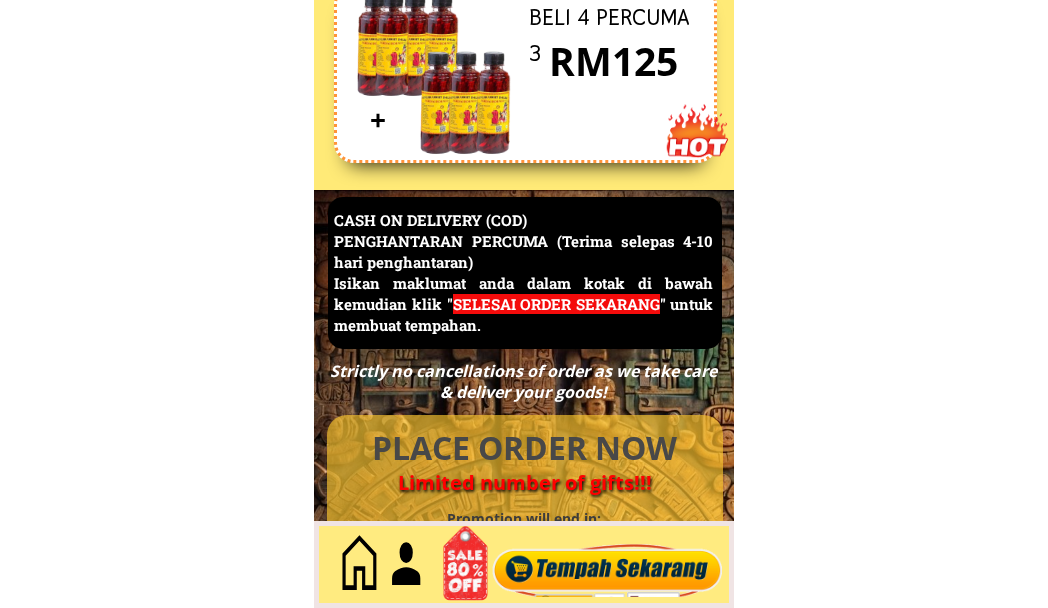 scroll, scrollTop: 8676, scrollLeft: 0, axis: vertical 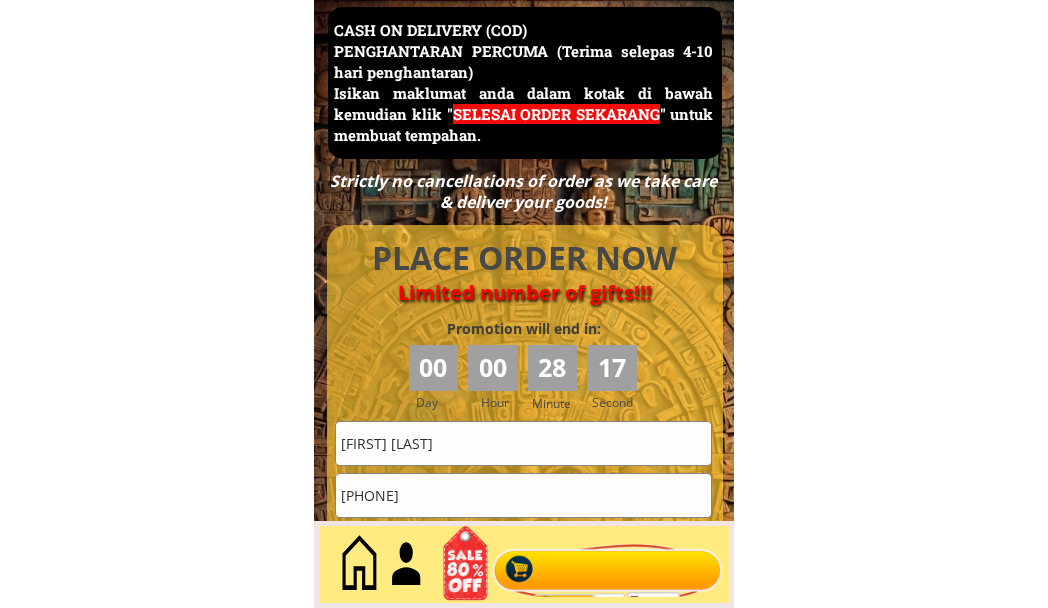 click on "Maznah bt suyot" at bounding box center (523, 443) 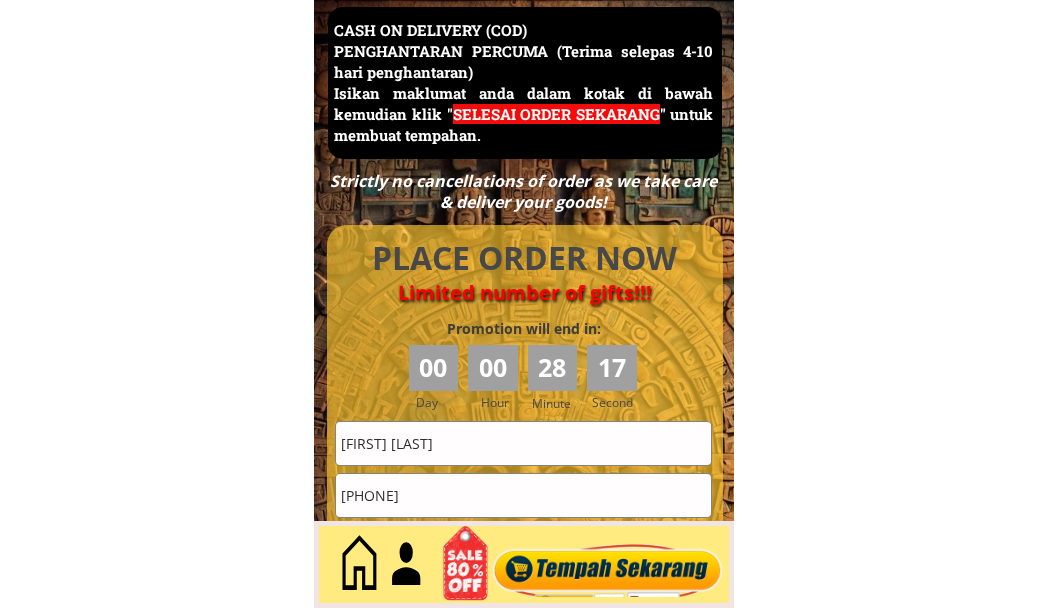 click on "Maznah bt suyot" at bounding box center [523, 443] 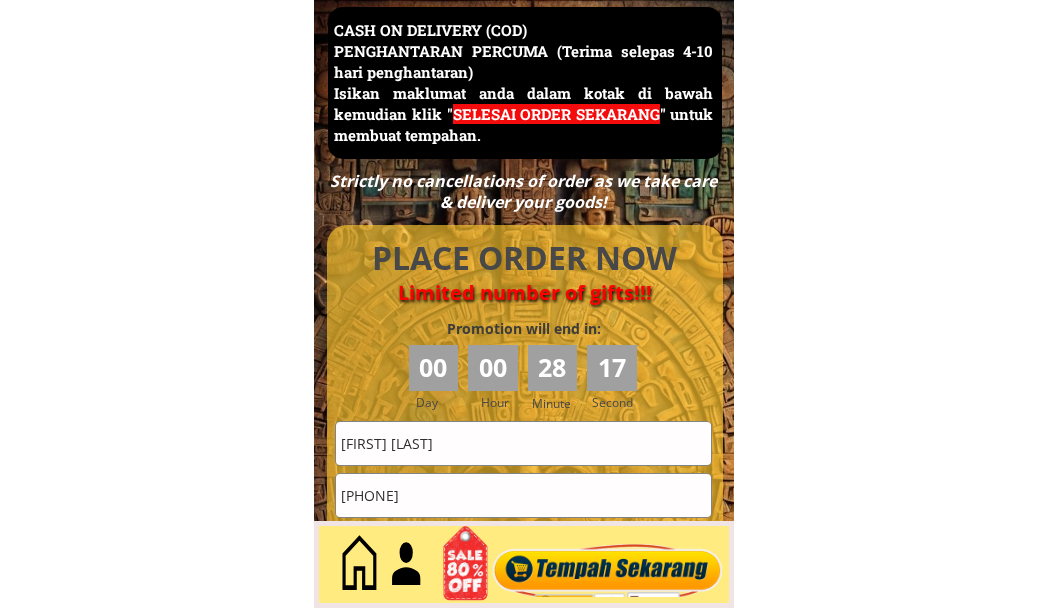 paste on "Shamsiah" 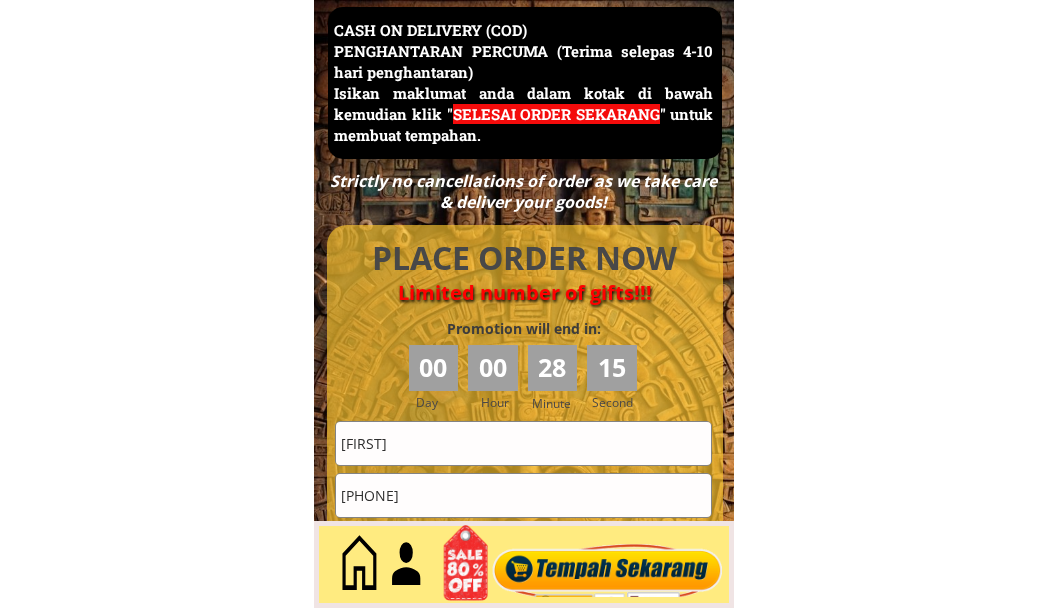 type on "Shamsiah" 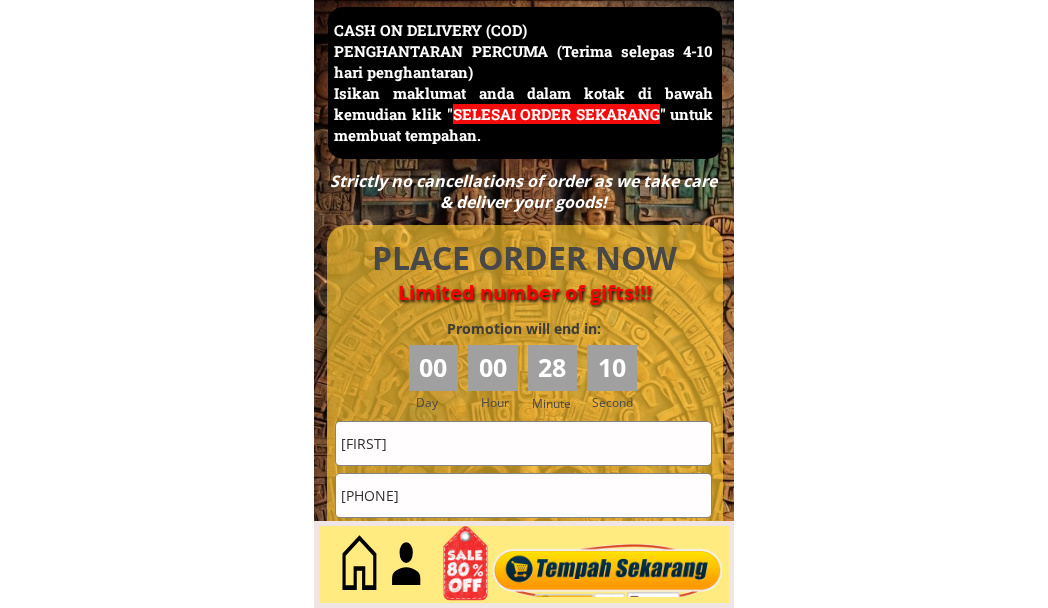 click on "0177525532" at bounding box center [523, 495] 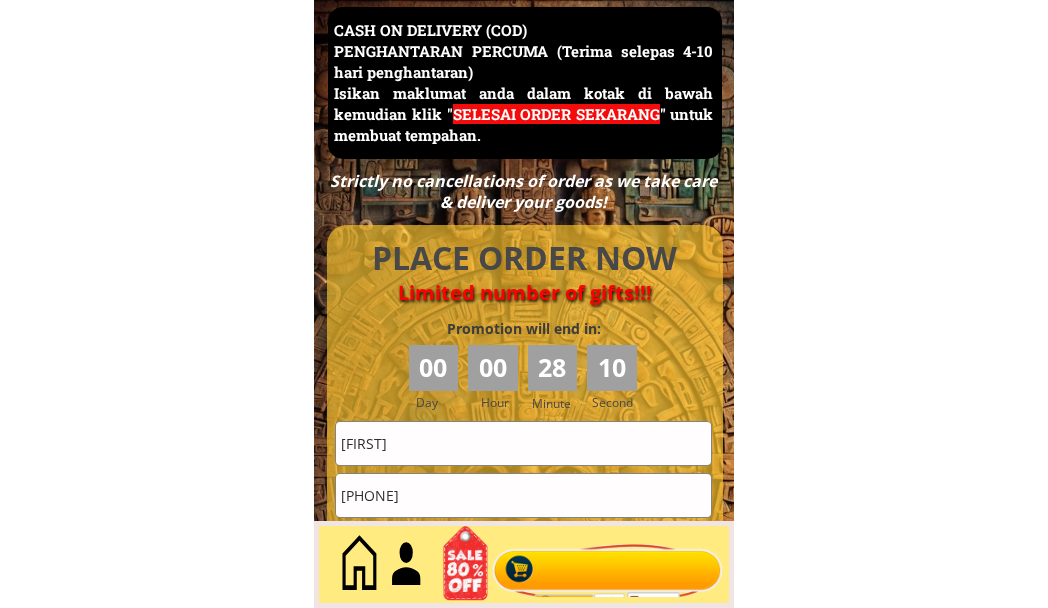 click on "0177525532" at bounding box center (523, 495) 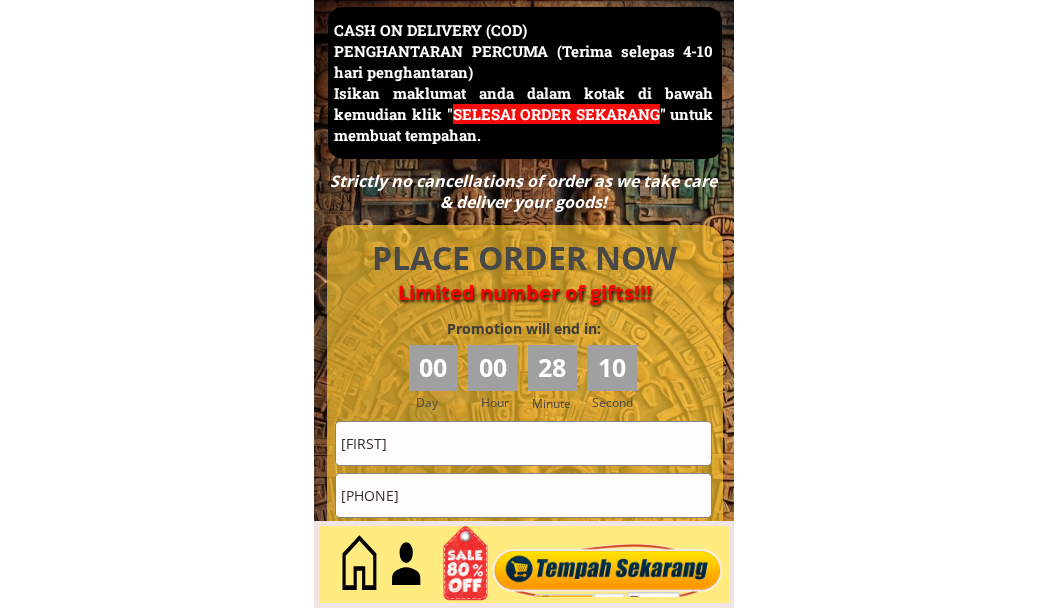 click on "0177525532" at bounding box center (523, 495) 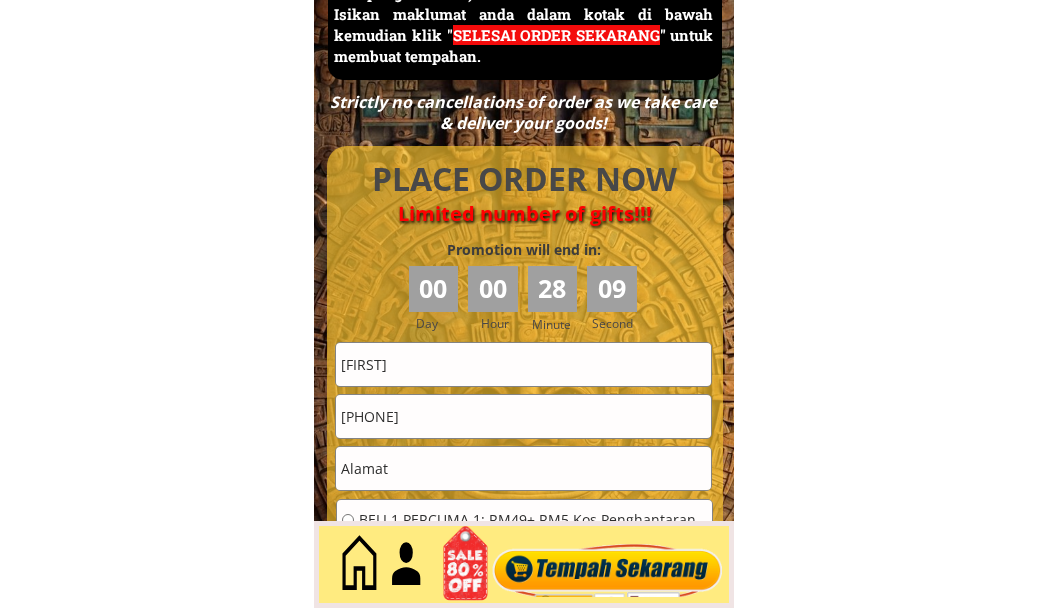 scroll, scrollTop: 8843, scrollLeft: 0, axis: vertical 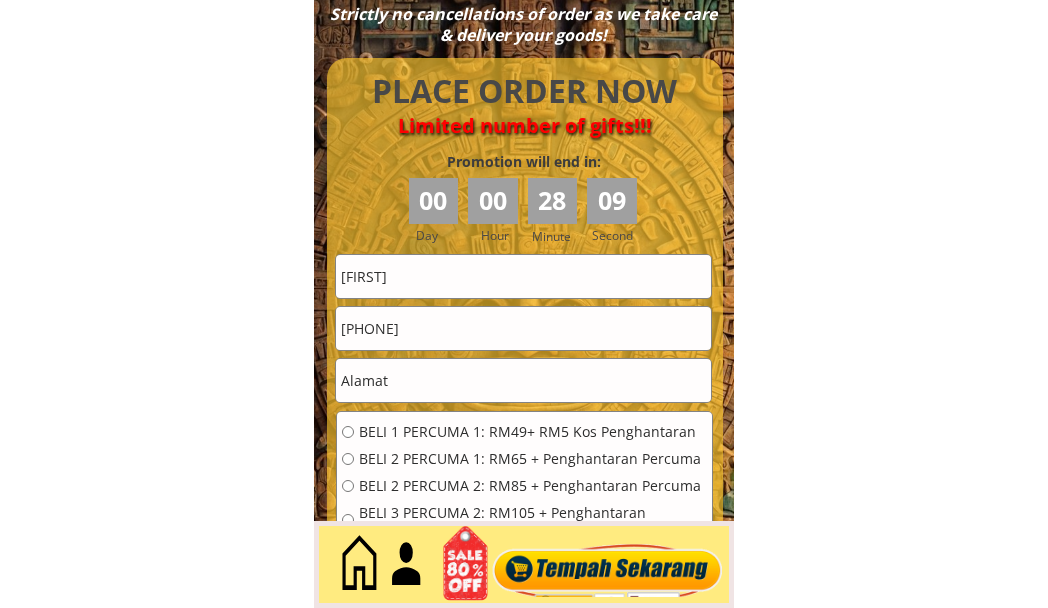click at bounding box center [523, 380] 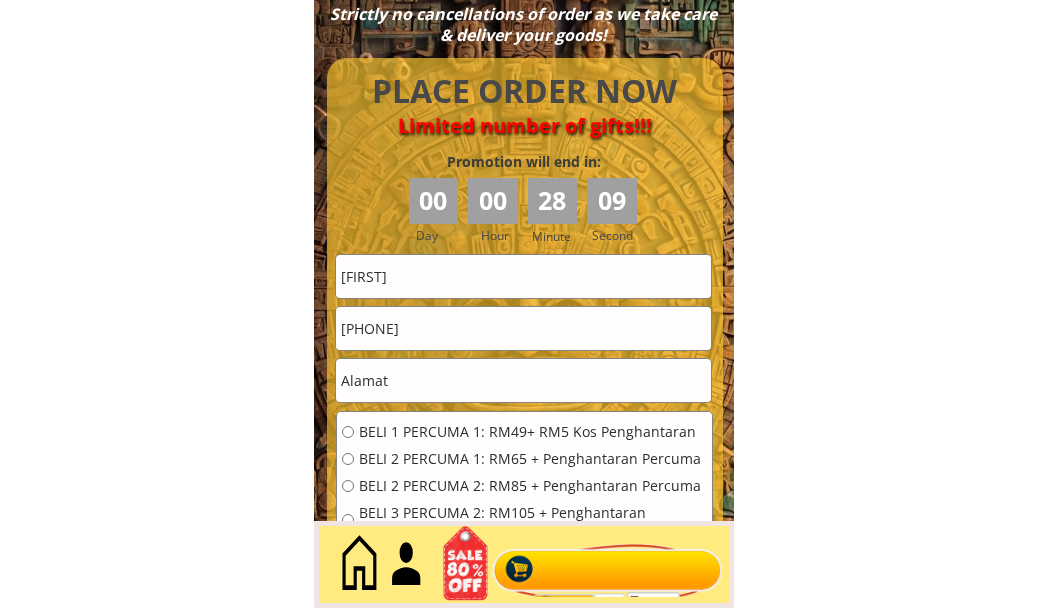 click at bounding box center [523, 380] 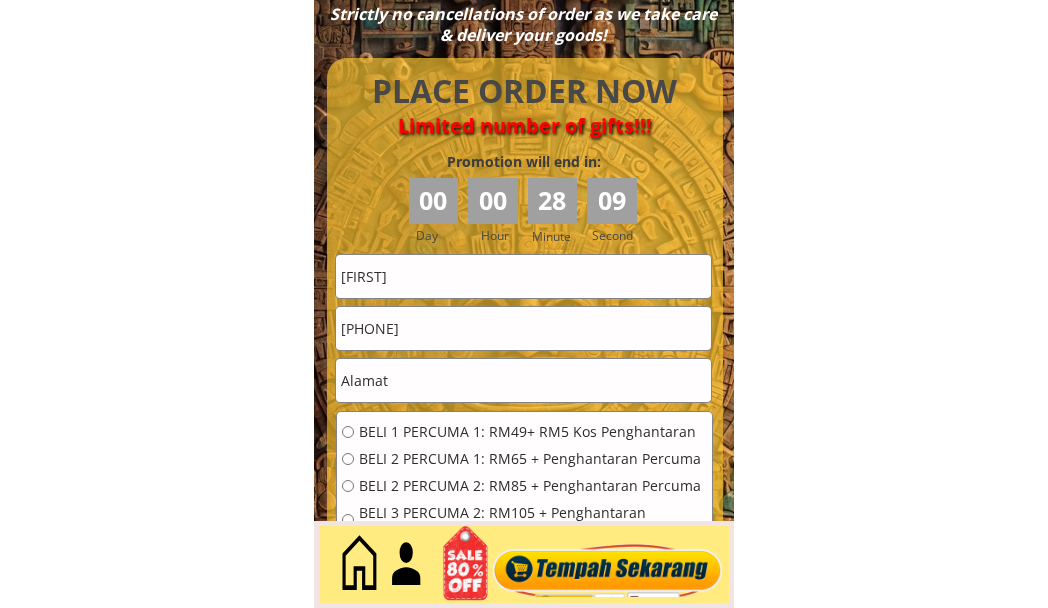 paste on "Lot808 kg gong tengah jln pulau panjang" 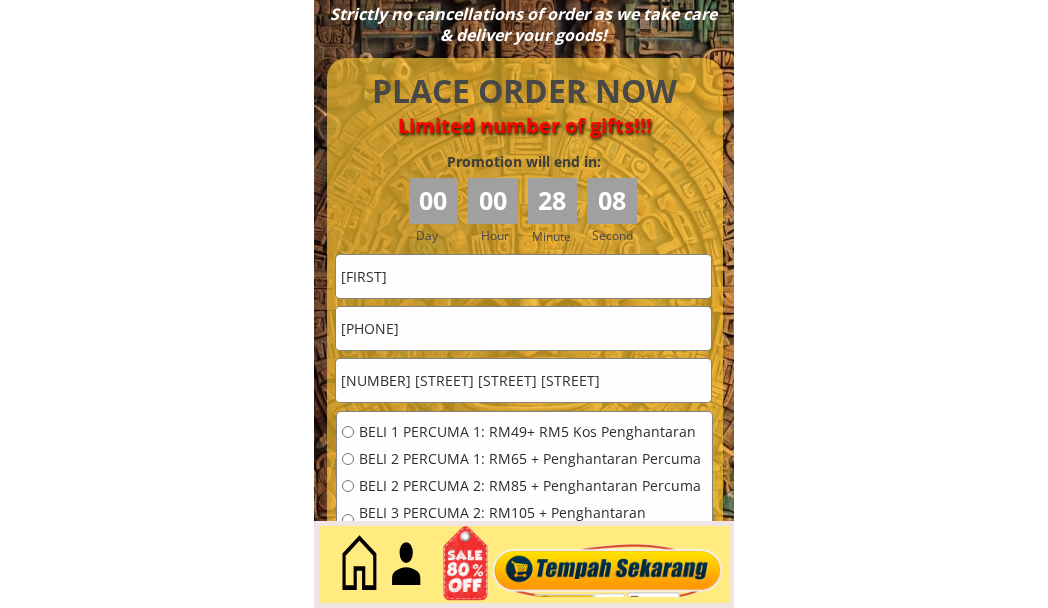 type on "Lot808 kg gong tengah jln pulau panjang" 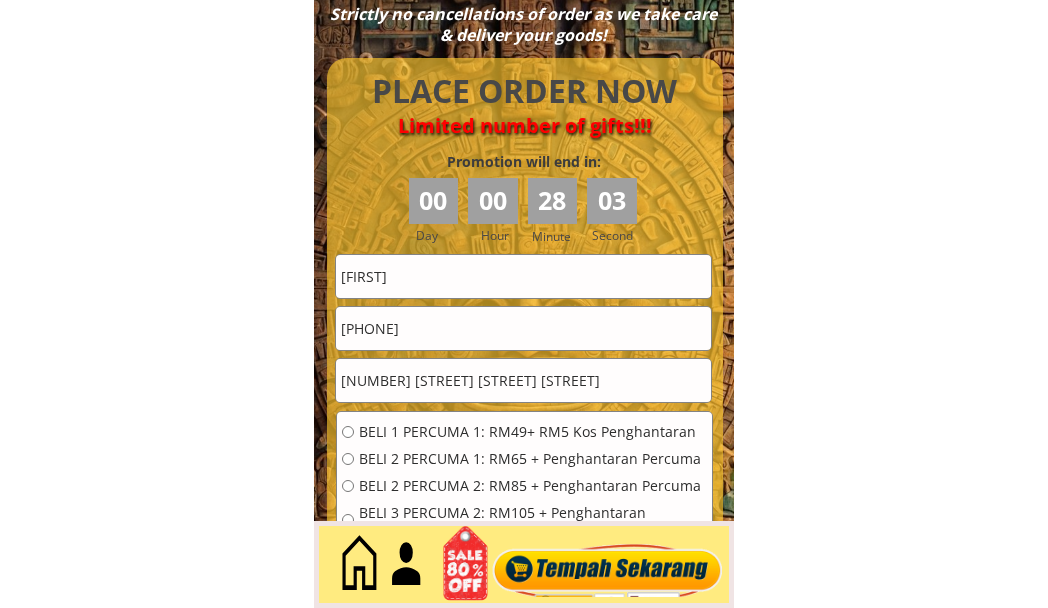 click on "0177525532" at bounding box center (523, 328) 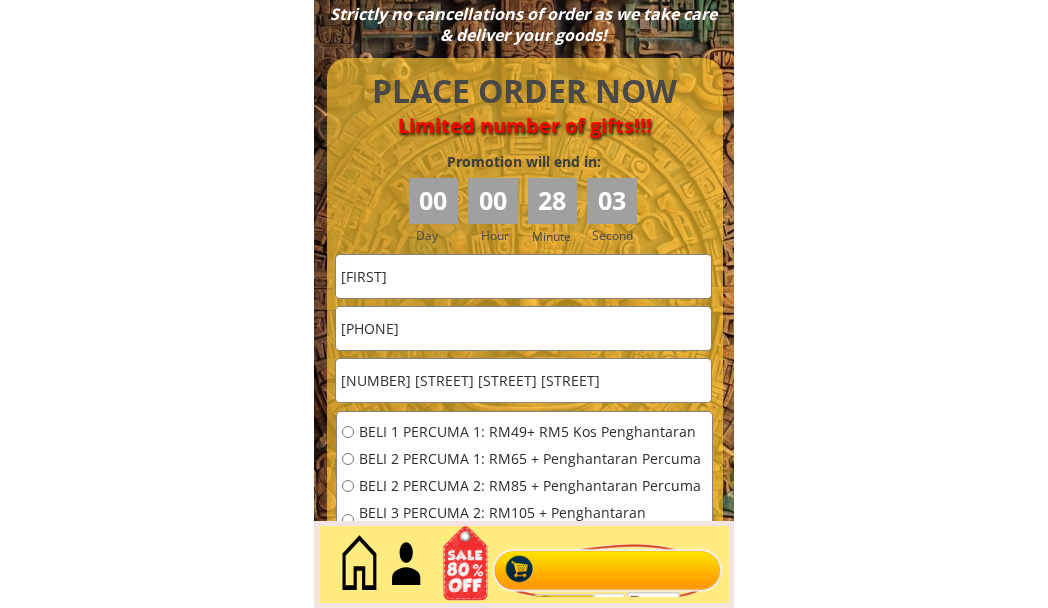 click on "0177525532" at bounding box center (523, 328) 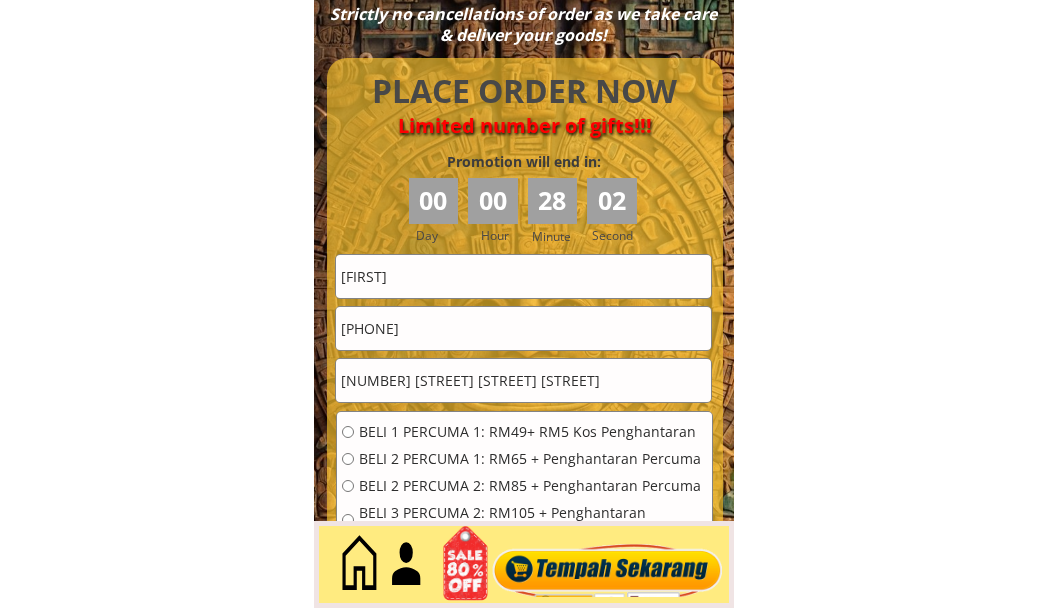 paste on "08670071" 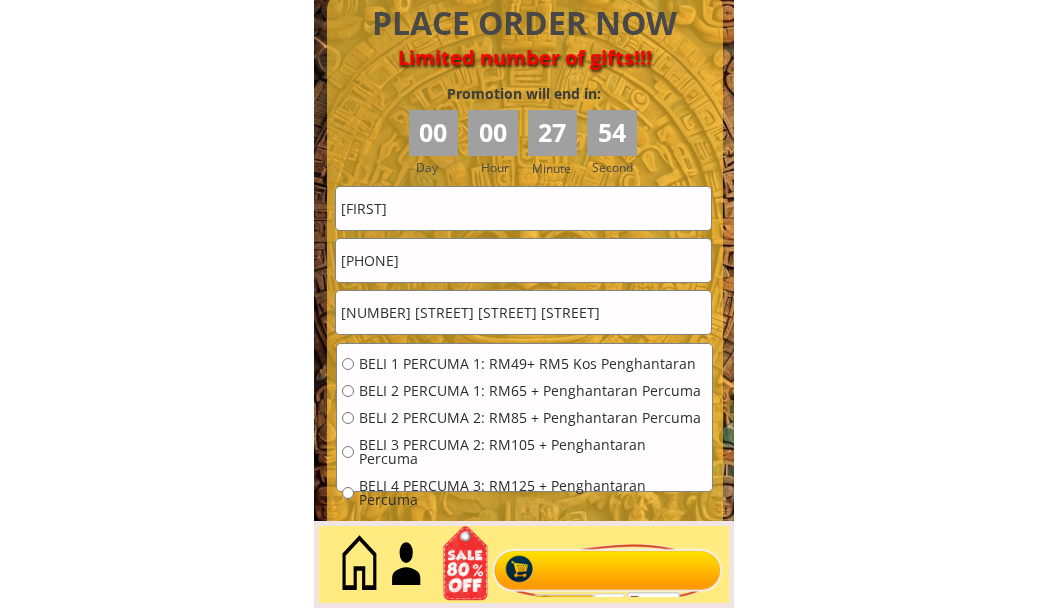 scroll, scrollTop: 9009, scrollLeft: 0, axis: vertical 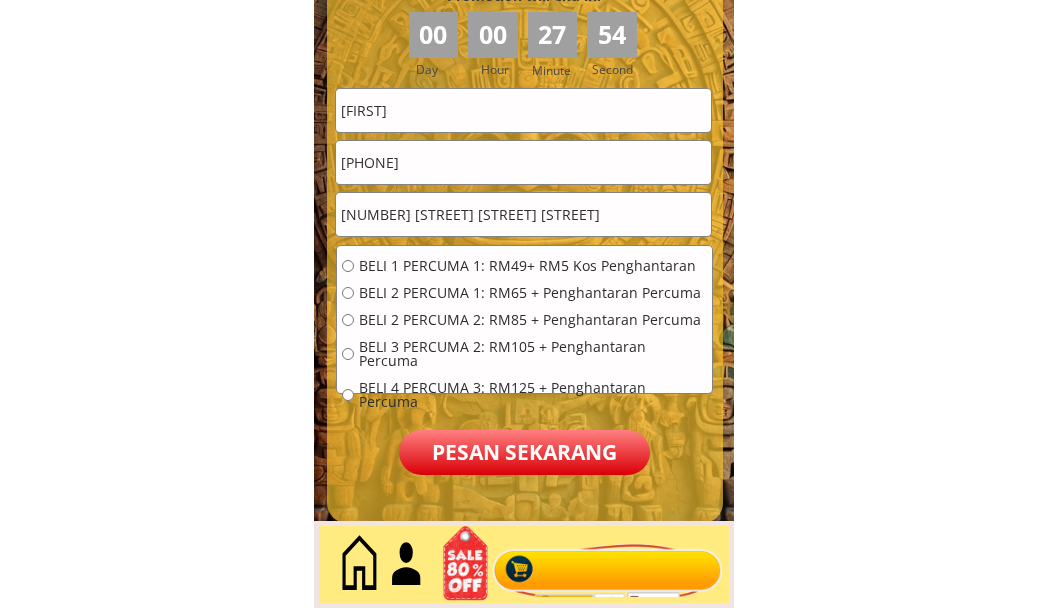 click on "BELI 4 PERCUMA 3: RM125 + Penghantaran Percuma" at bounding box center [533, 395] 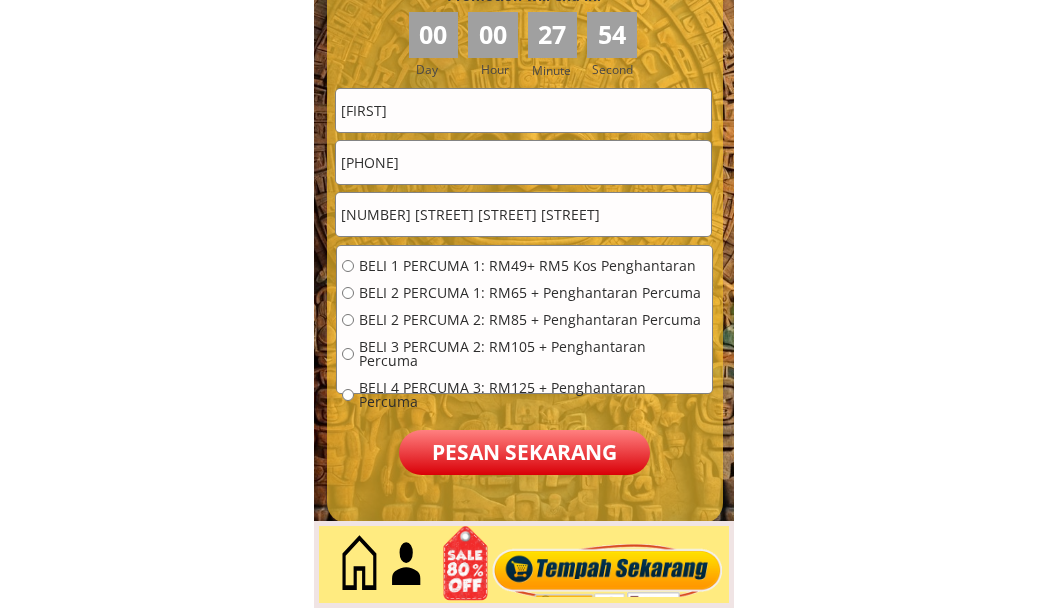 radio on "true" 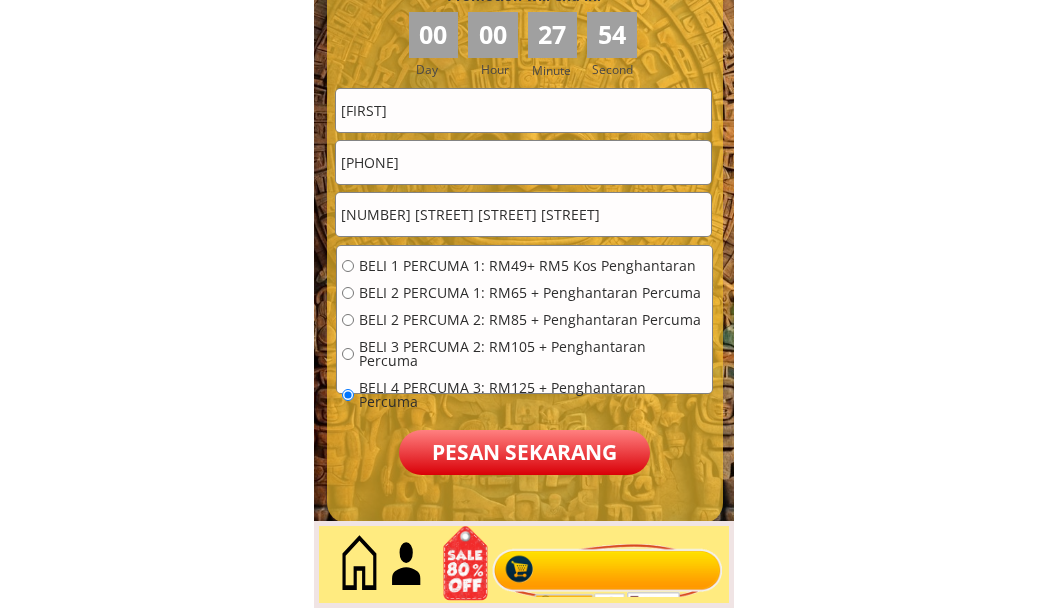 click on "BELI 1 PERCUMA 1: RM49+ RM5 Kos  Penghantaran BELI 2 PERCUMA 1: RM65 + Penghantaran Percuma BELI 2 PERCUMA 2: RM85 + Penghantaran Percuma BELI 3 PERCUMA 2: RM105 + Penghantaran Percuma BELI 4 PERCUMA 3: RM125 + Penghantaran Percuma Shamsiah 0108670071 Pesan sekarang Lot808 kg gong tengah jln pulau panjang" at bounding box center (524, 281) 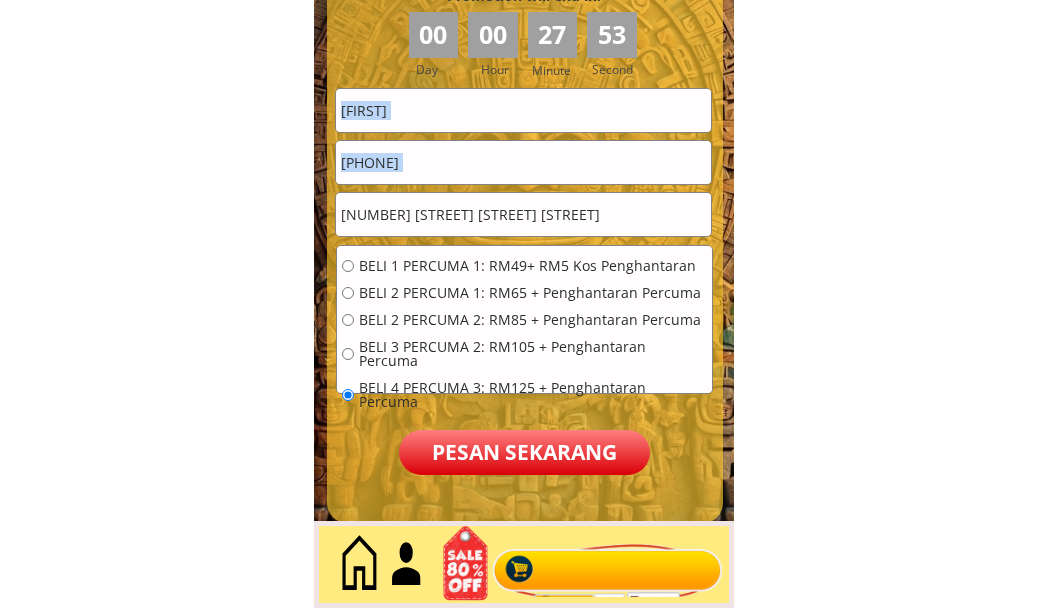 click on "Pesan sekarang" at bounding box center [524, 452] 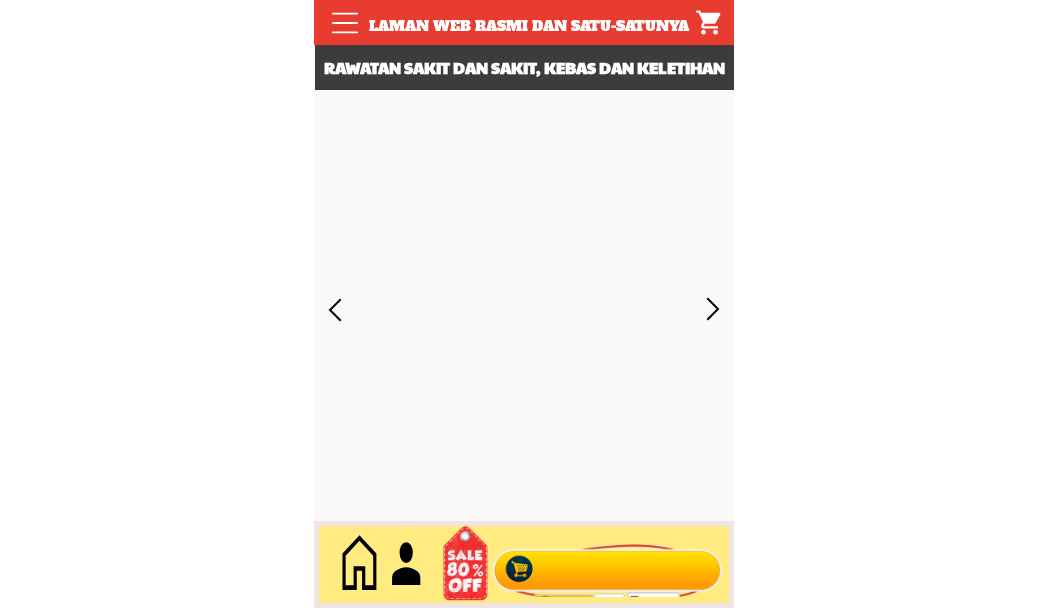 scroll, scrollTop: 0, scrollLeft: 0, axis: both 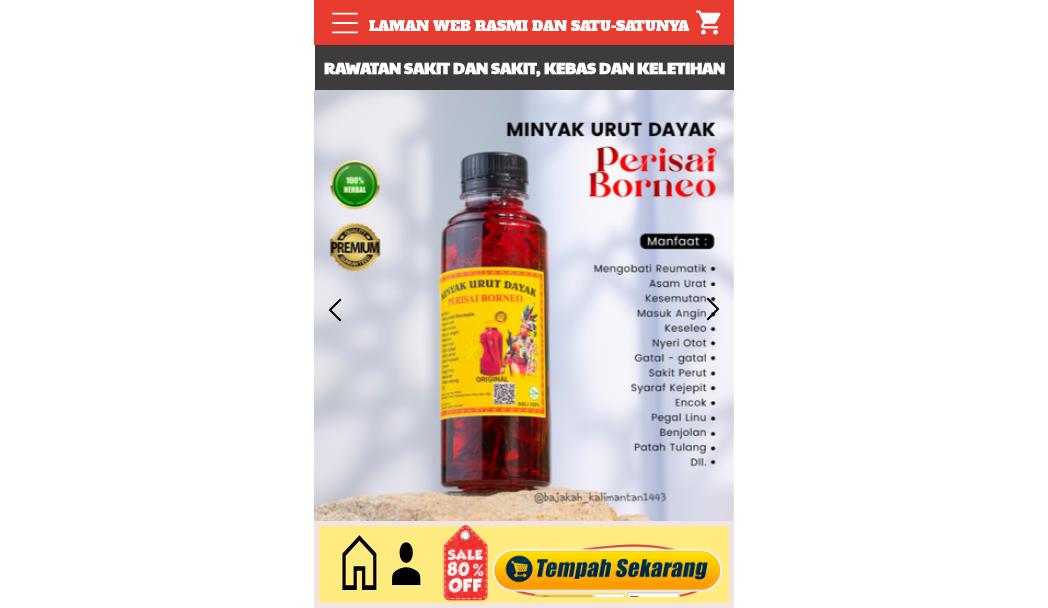 click at bounding box center [608, 565] 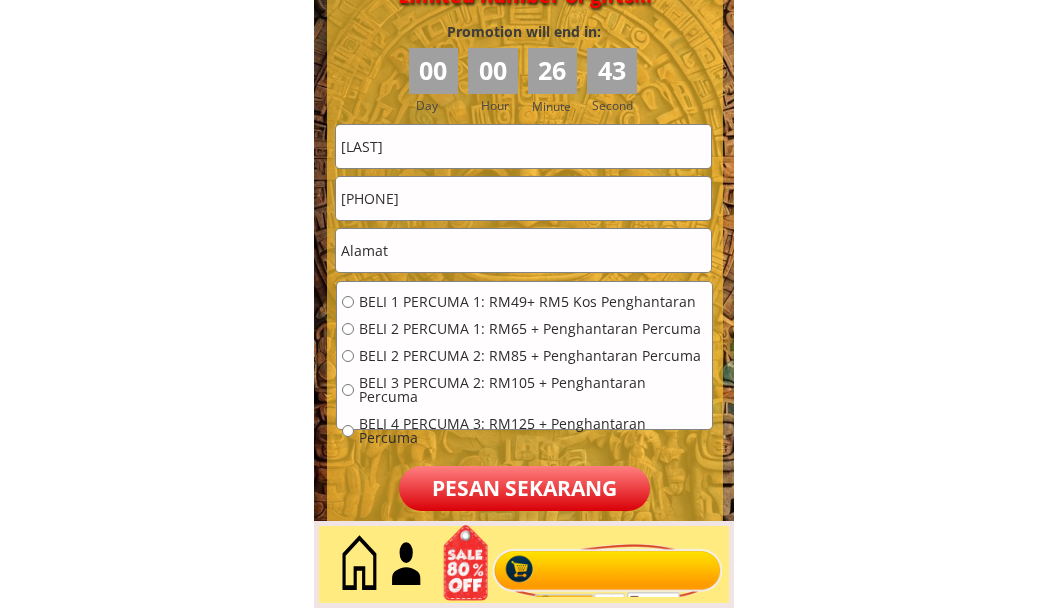 scroll, scrollTop: 9009, scrollLeft: 0, axis: vertical 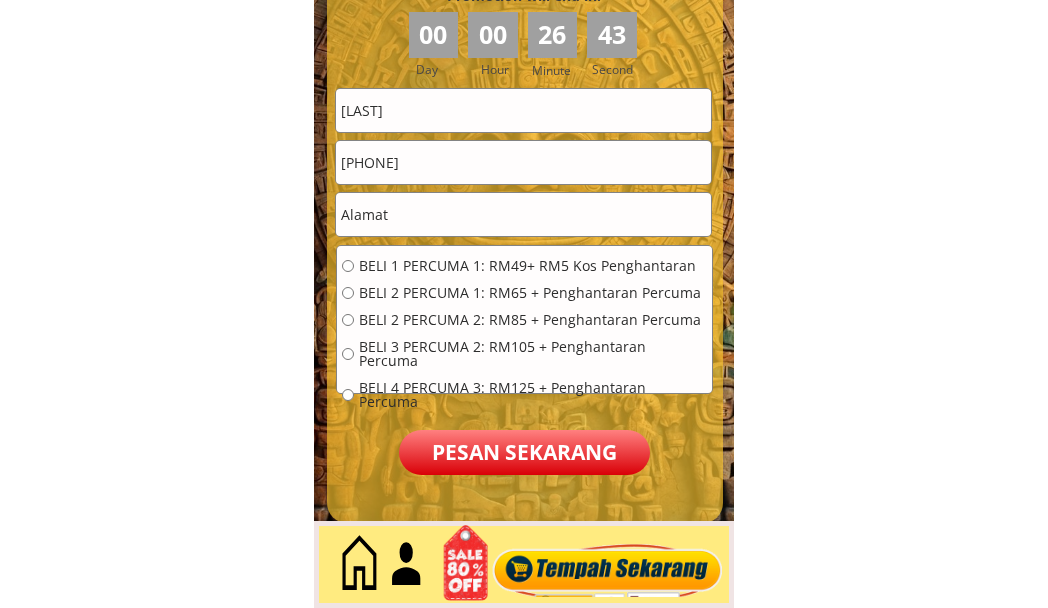 click at bounding box center (523, 214) 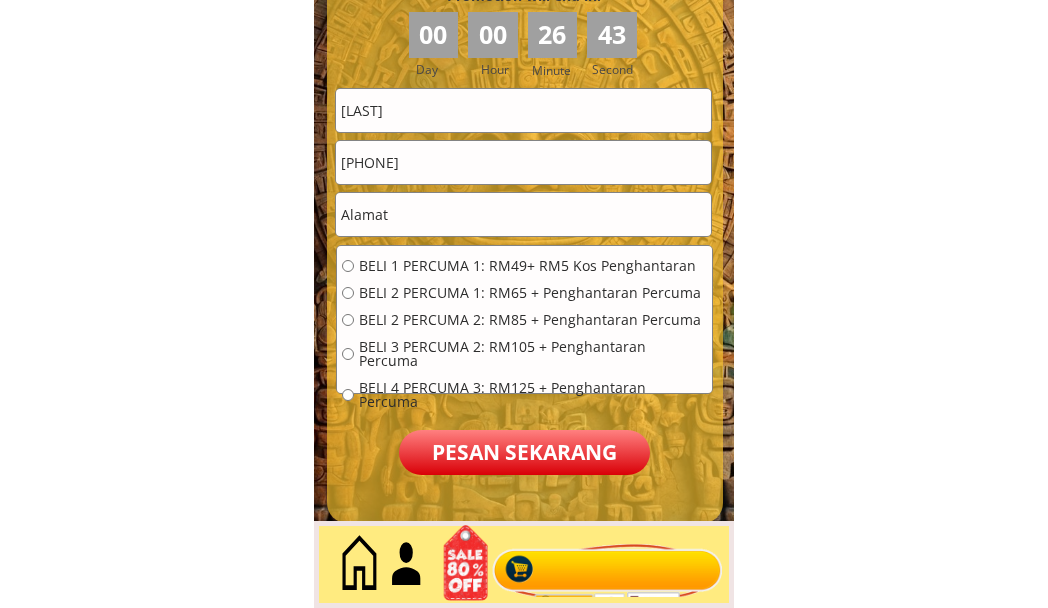 click at bounding box center [523, 214] 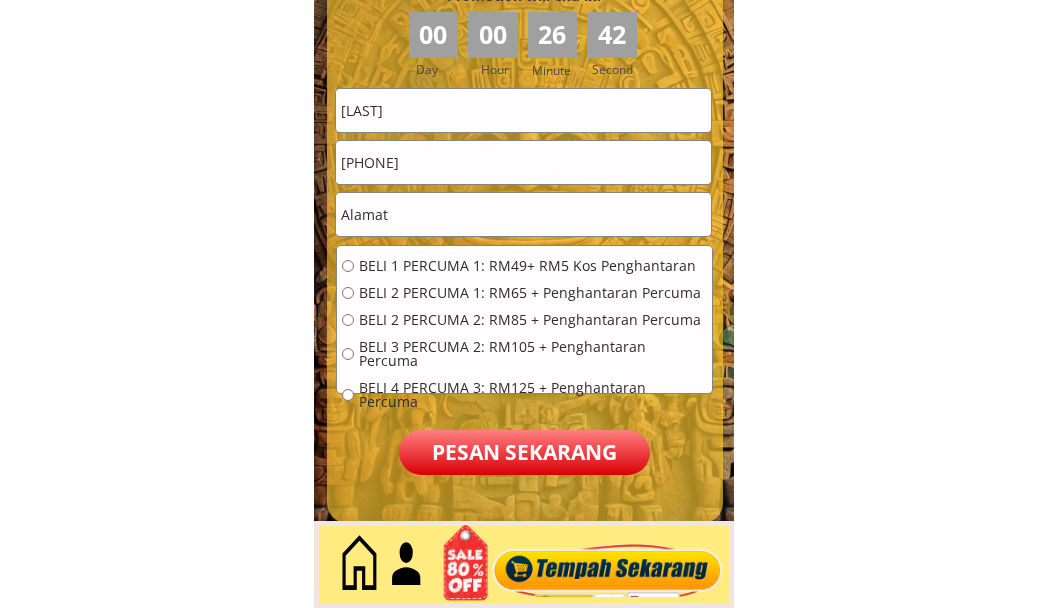 paste on "Lot 2756 jln ks3 batu 30,kg.semarang" 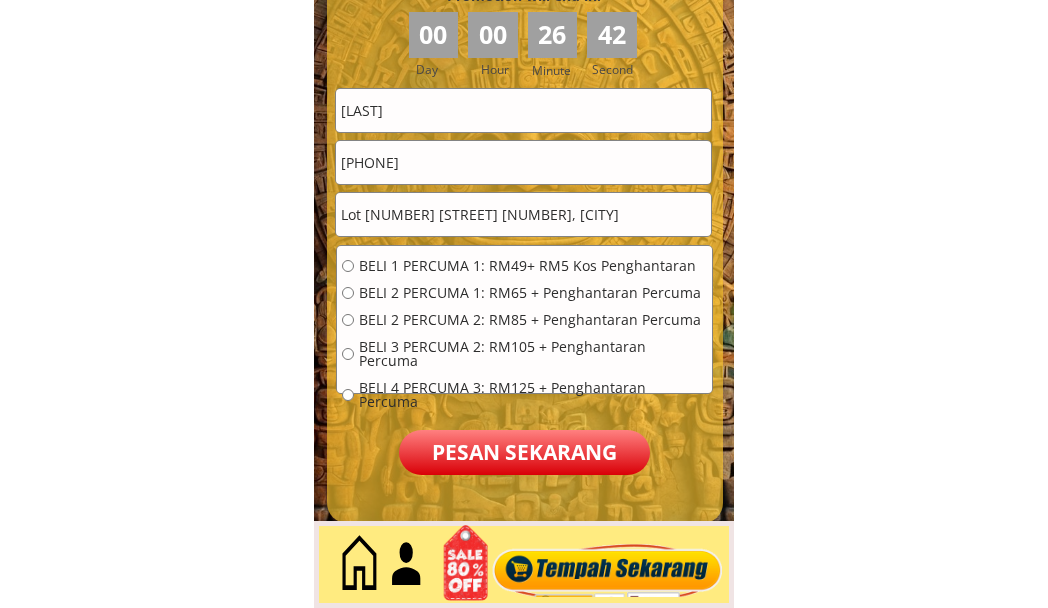 type on "Lot 2756 jln ks3 batu 30,kg.semarang" 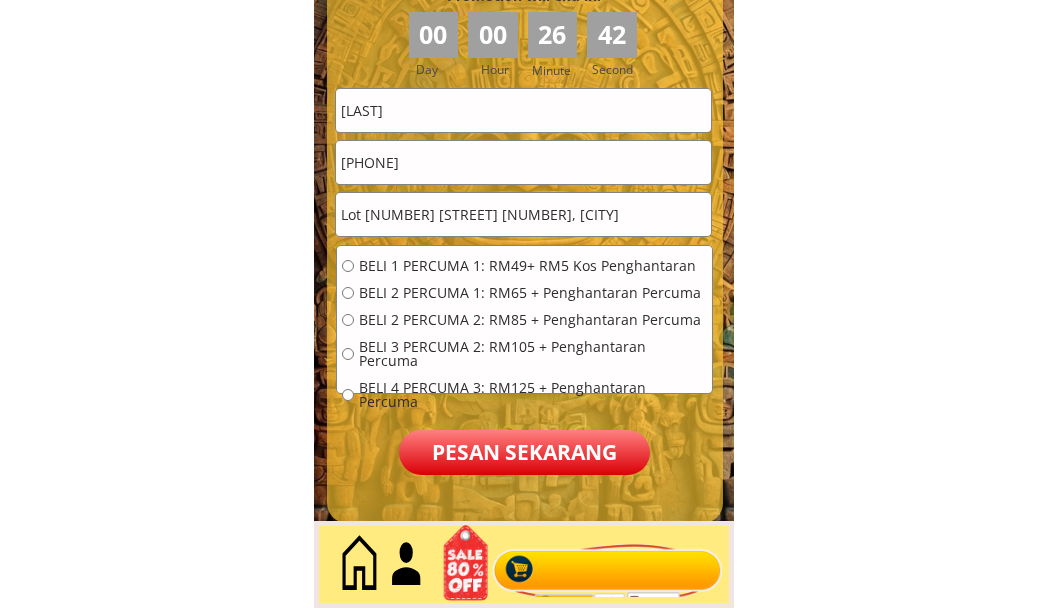 click on "BELI 1 PERCUMA 1: RM49+ RM5 Kos  Penghantaran" at bounding box center (533, 266) 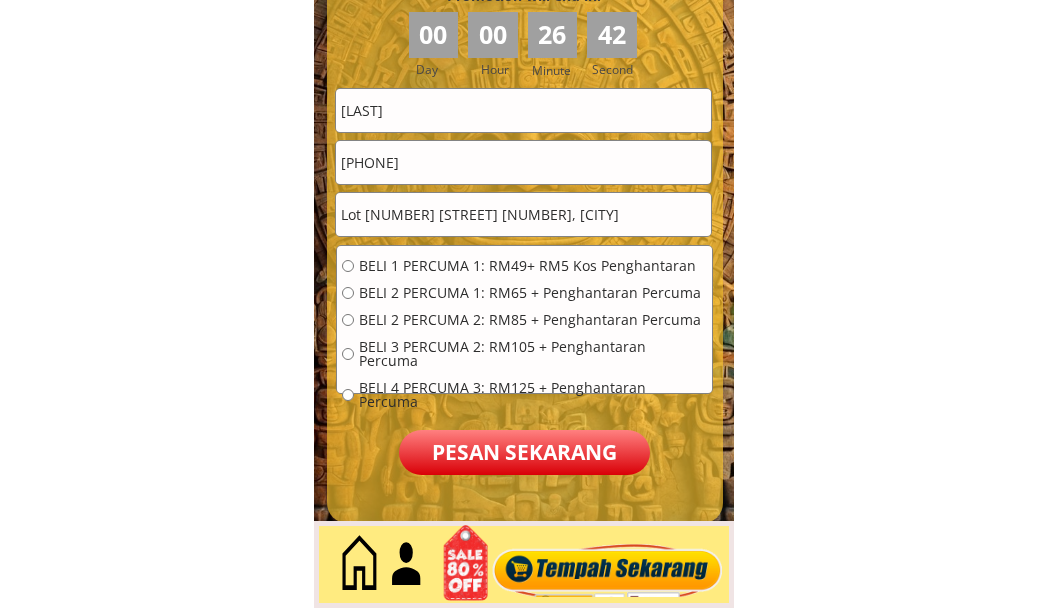 radio on "true" 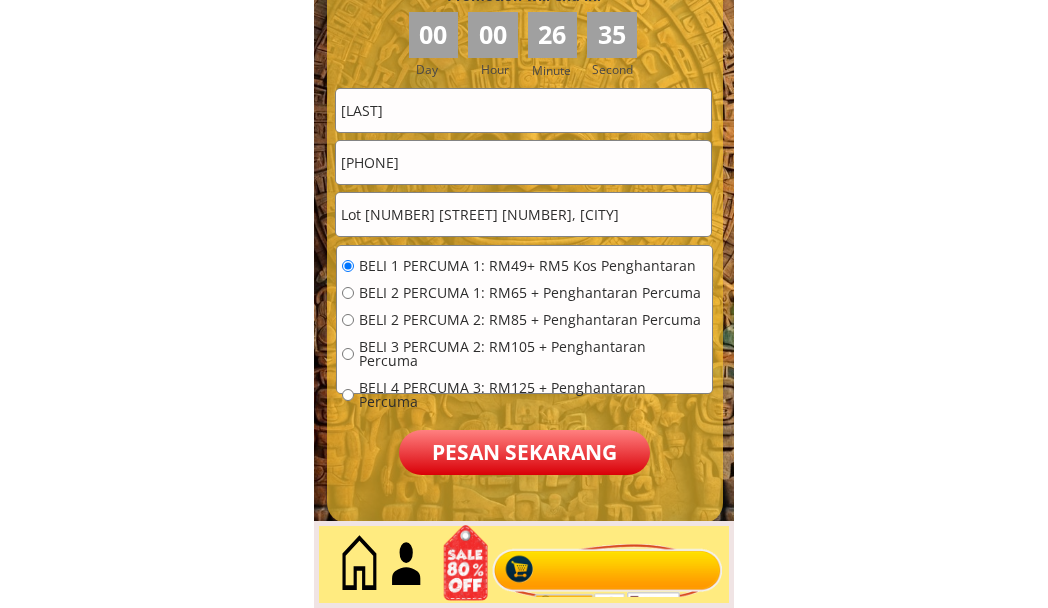 click on "Shamsiah" at bounding box center [523, 110] 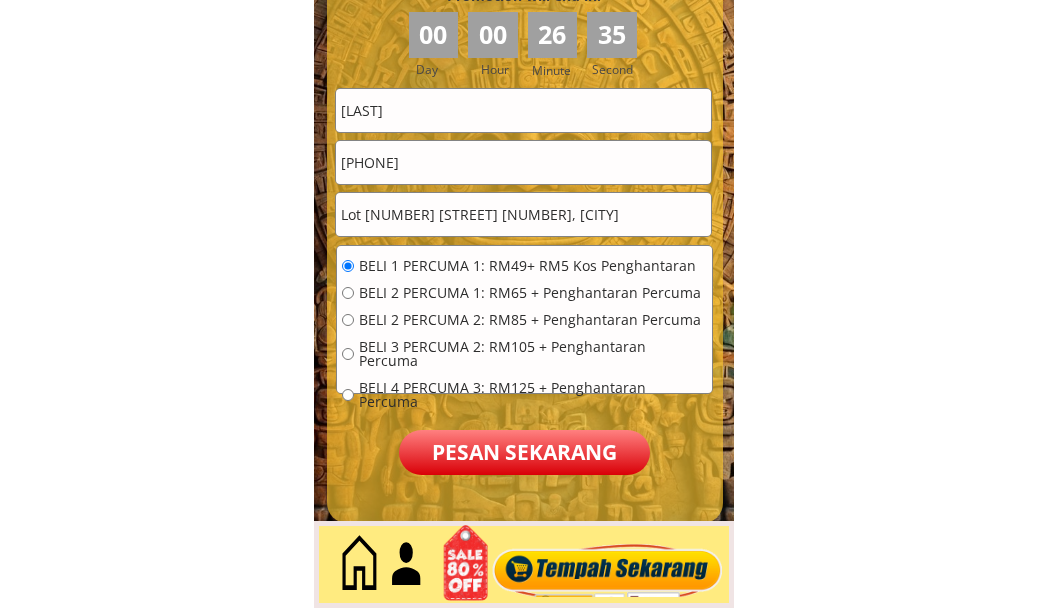 click on "Shamsiah" at bounding box center [523, 110] 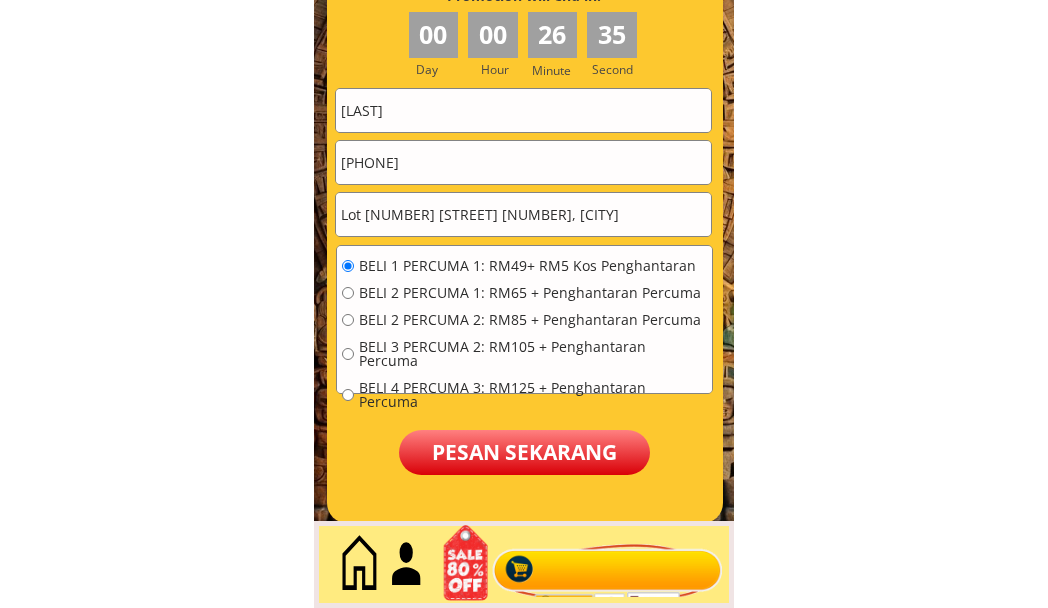 paste on "[FIRST] [LAST]" 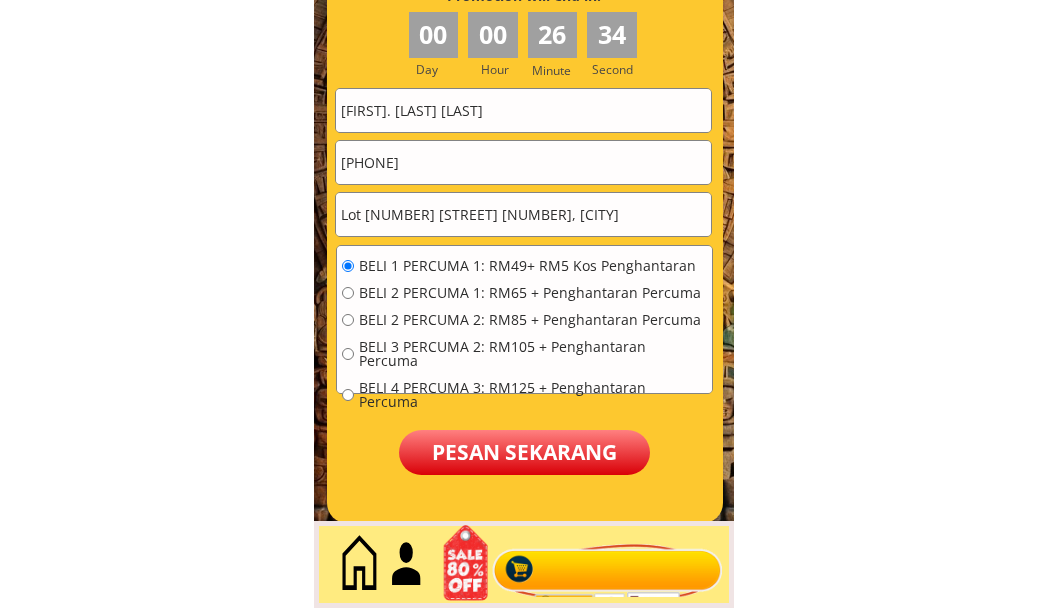 type on "[FIRST] [LAST]" 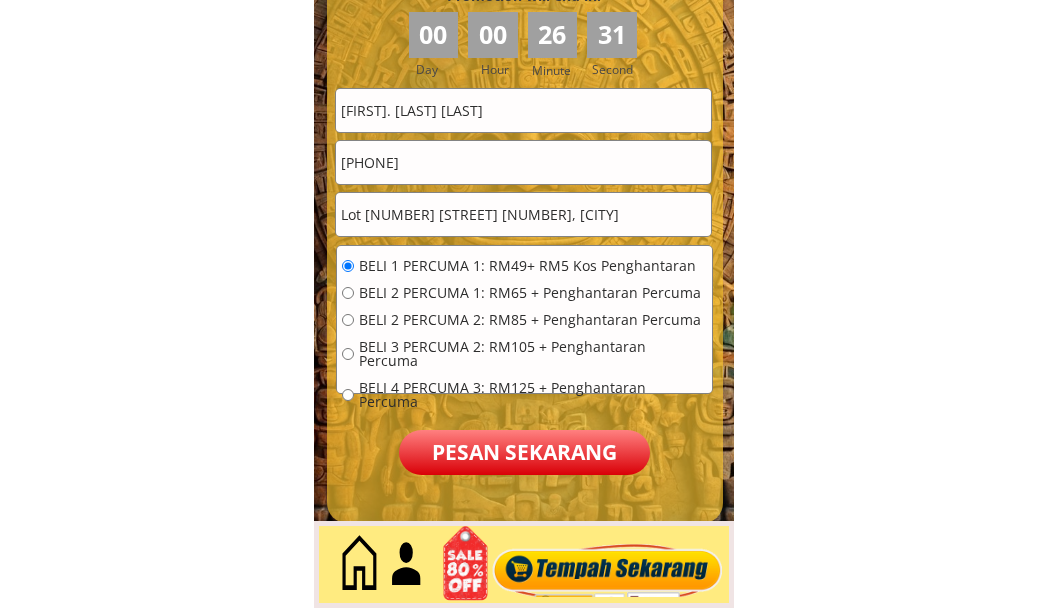 click on "0108670071" at bounding box center (523, 162) 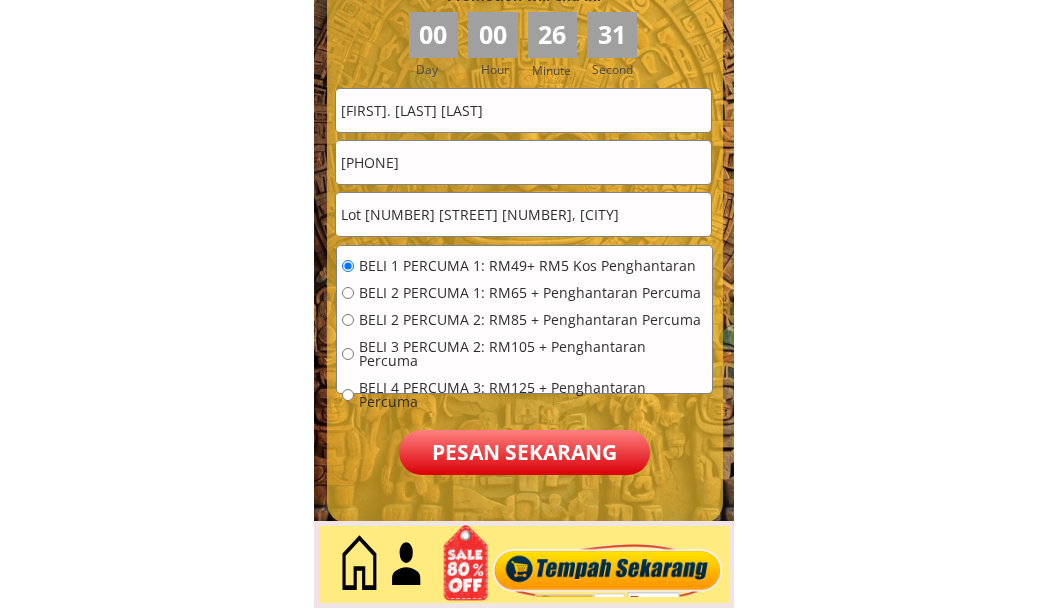 paste on "60192580030" 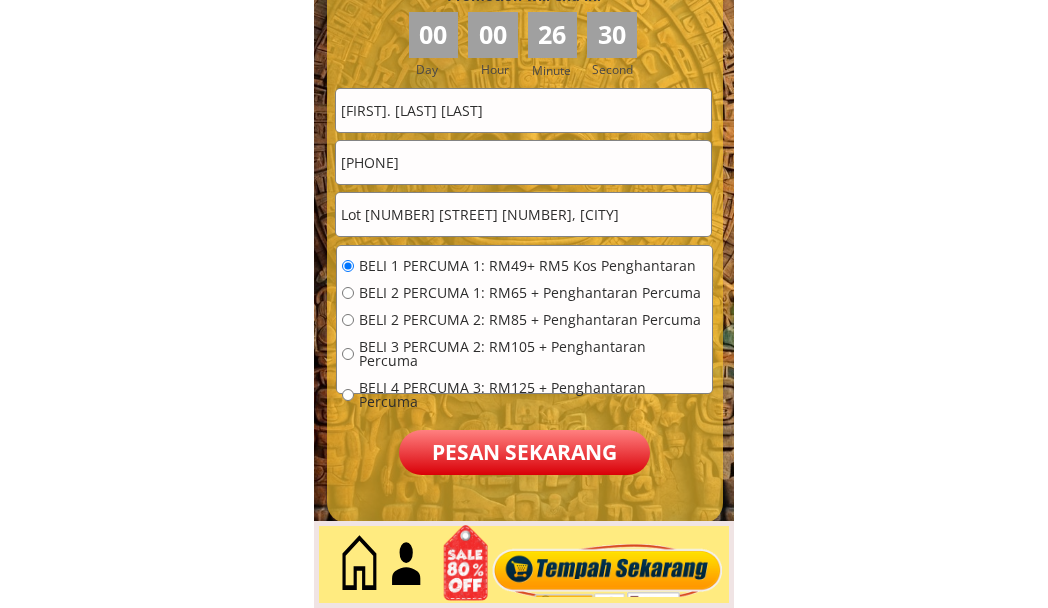click on "60192580030" at bounding box center [523, 162] 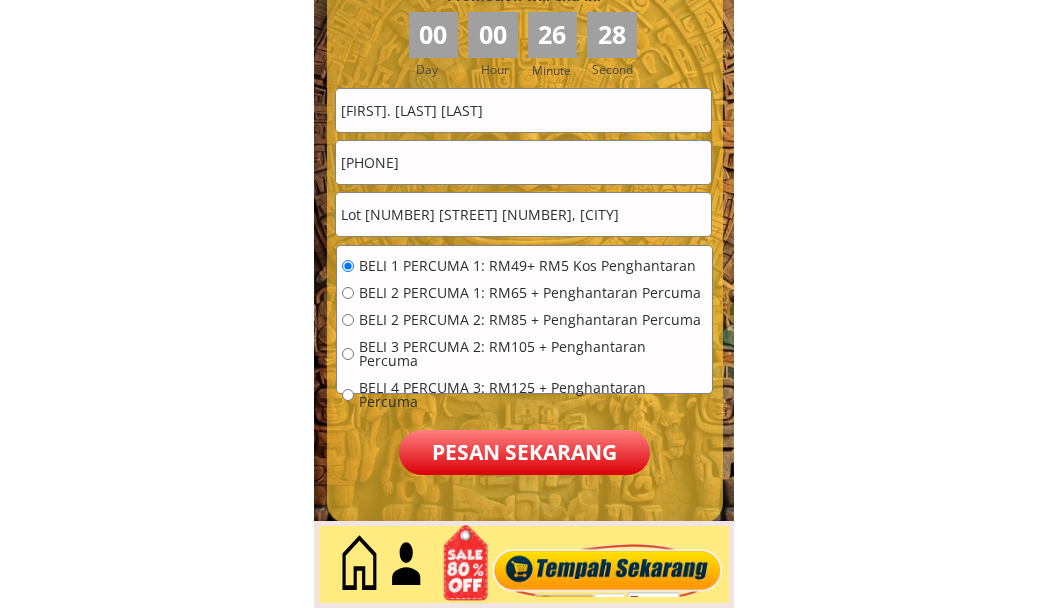 type on "0192580030" 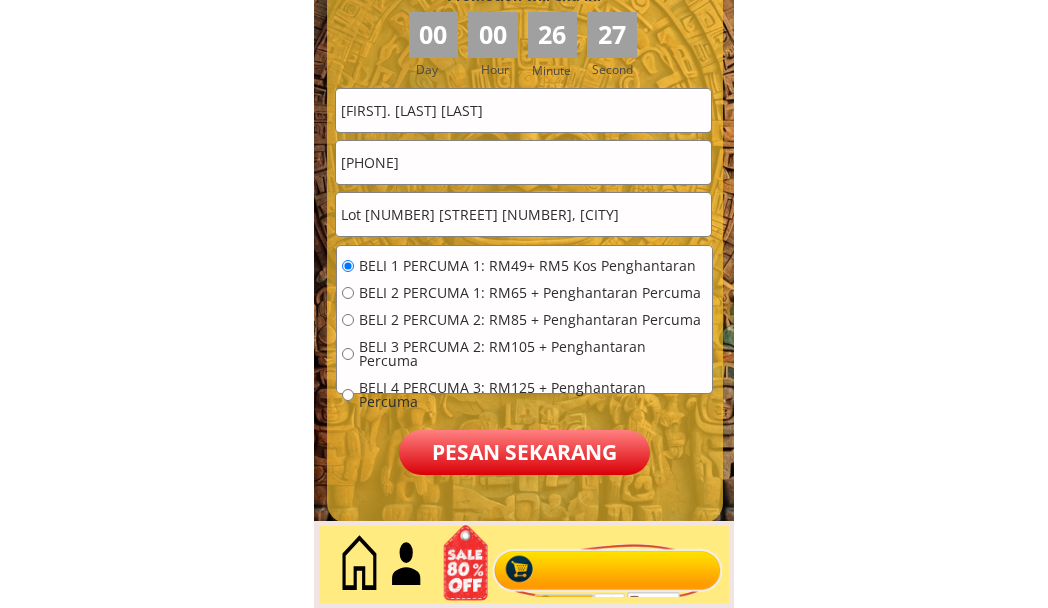 click on "Pesan sekarang" at bounding box center [524, 452] 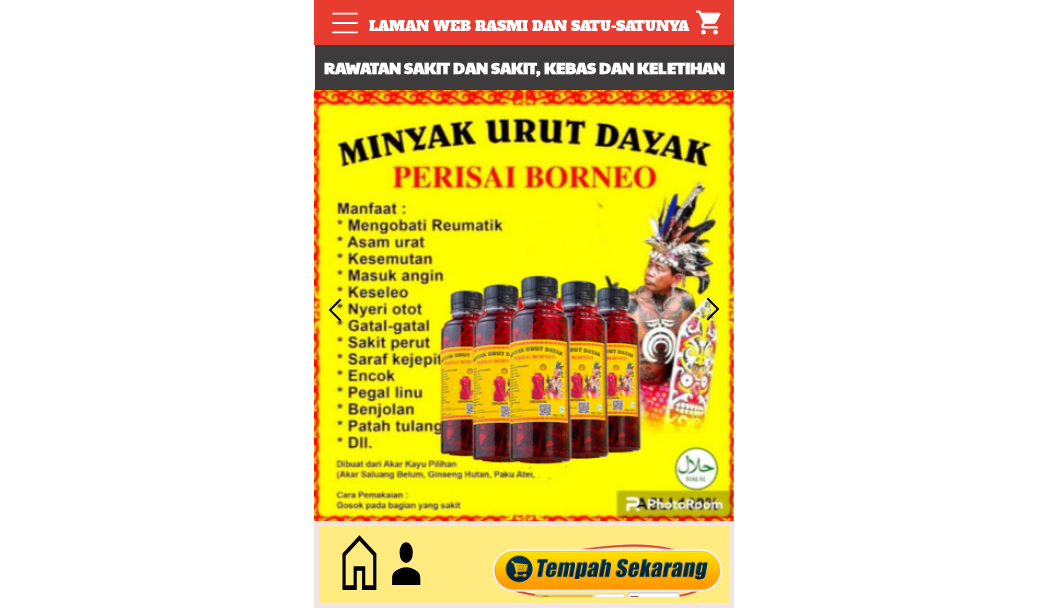 scroll, scrollTop: 0, scrollLeft: 0, axis: both 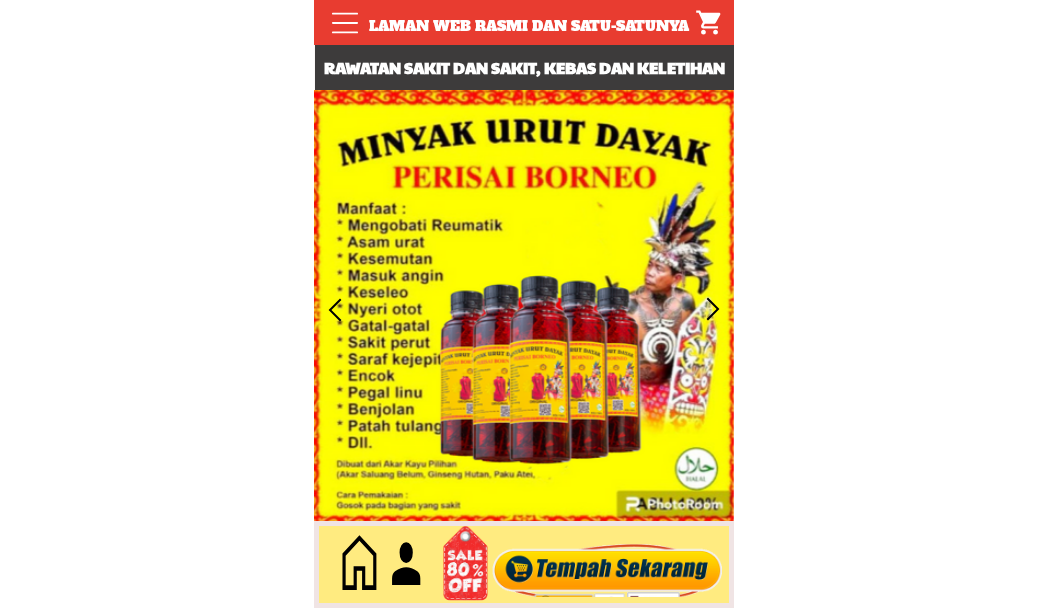 drag, startPoint x: 606, startPoint y: 568, endPoint x: 611, endPoint y: 577, distance: 10.29563 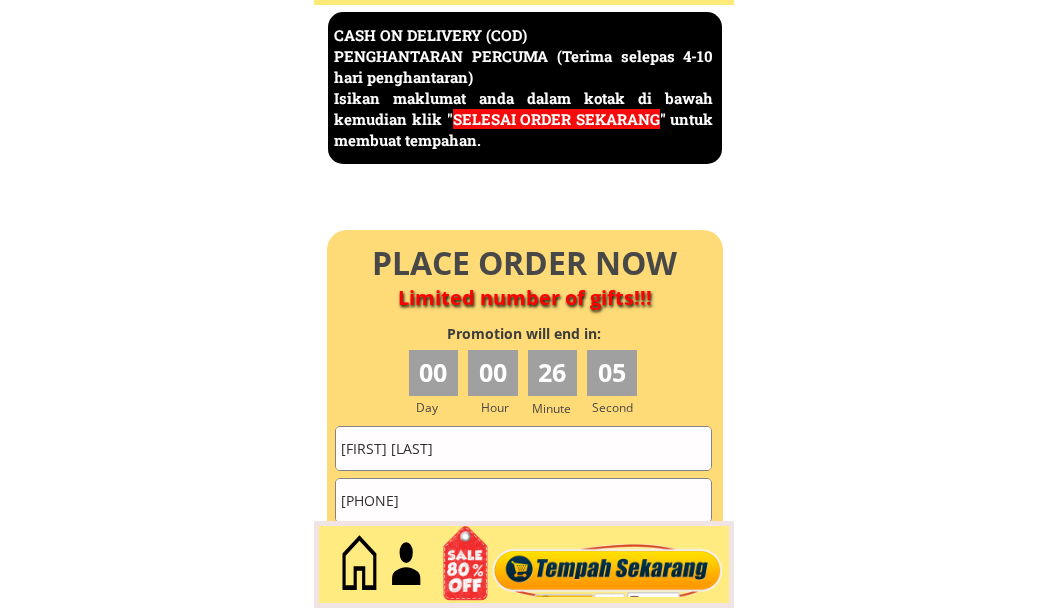 scroll, scrollTop: 8676, scrollLeft: 0, axis: vertical 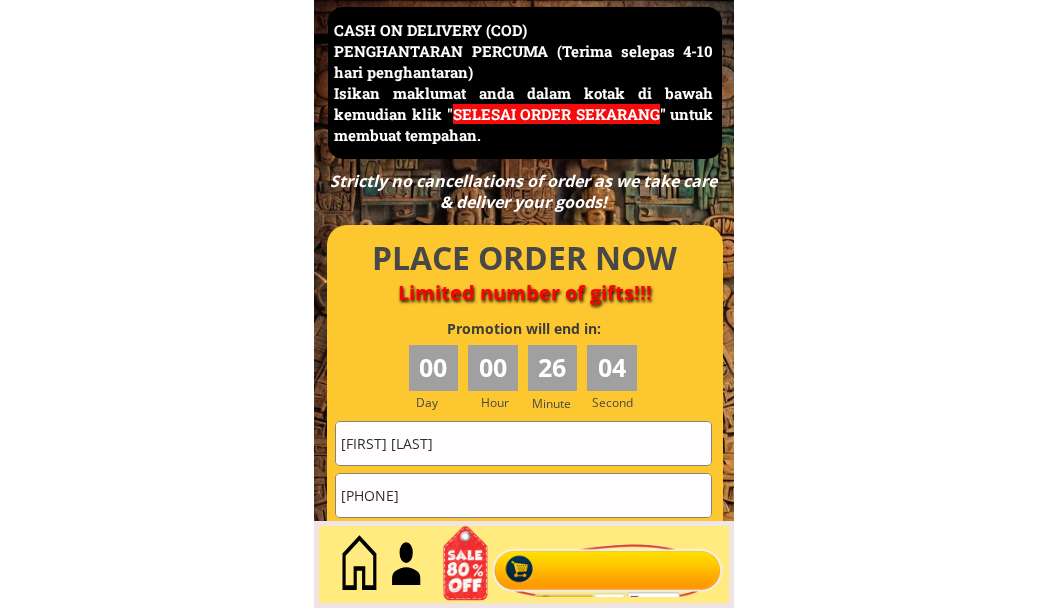 click at bounding box center (525, 540) 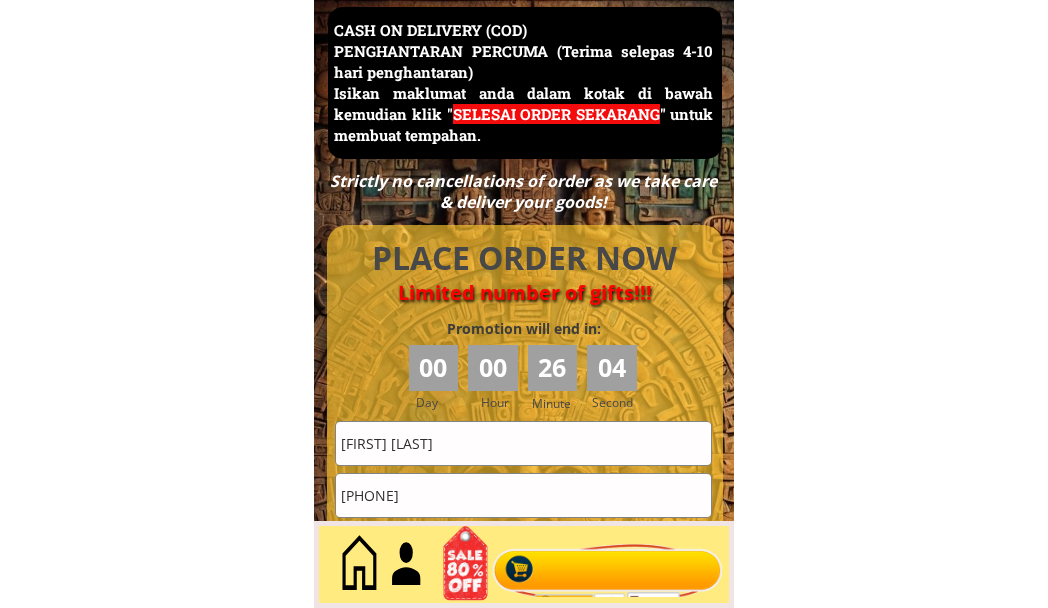 click on "[FIRST] [LAST]" at bounding box center [523, 443] 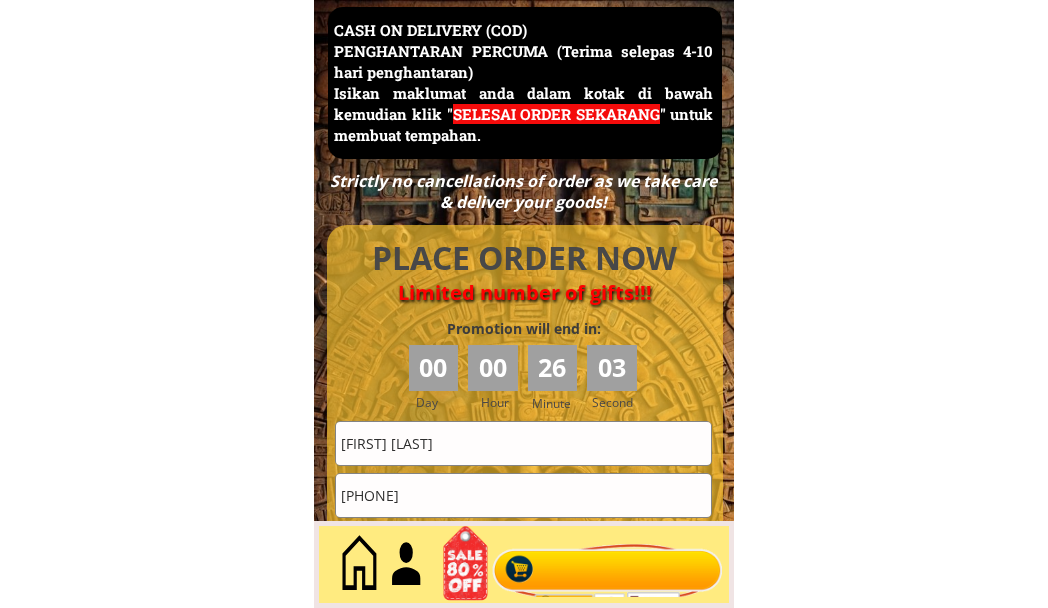 click on "[FIRST] [LAST]" at bounding box center (523, 443) 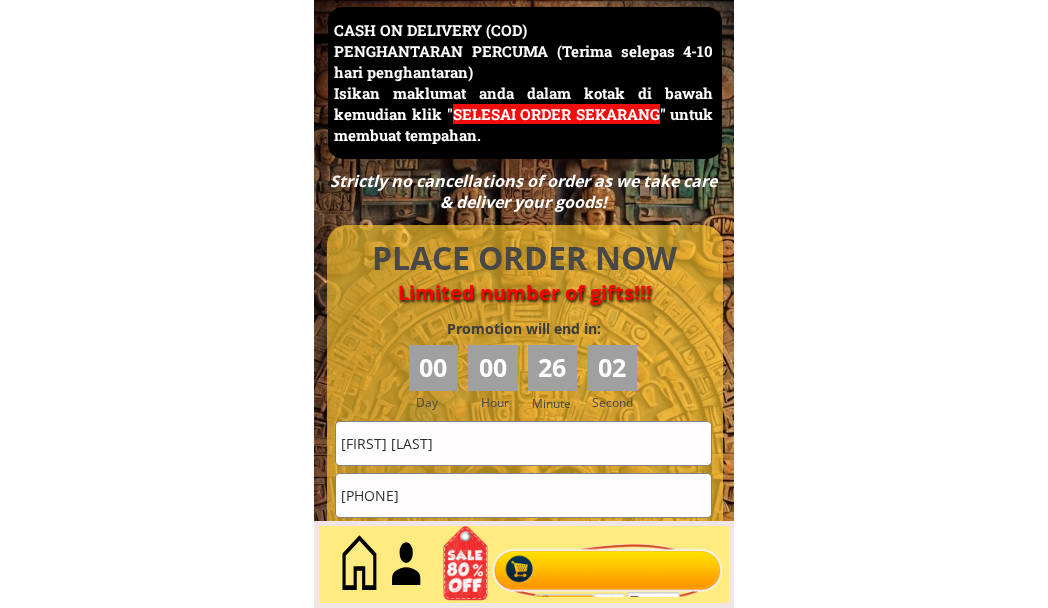 type on "[FIRST] [LAST]" 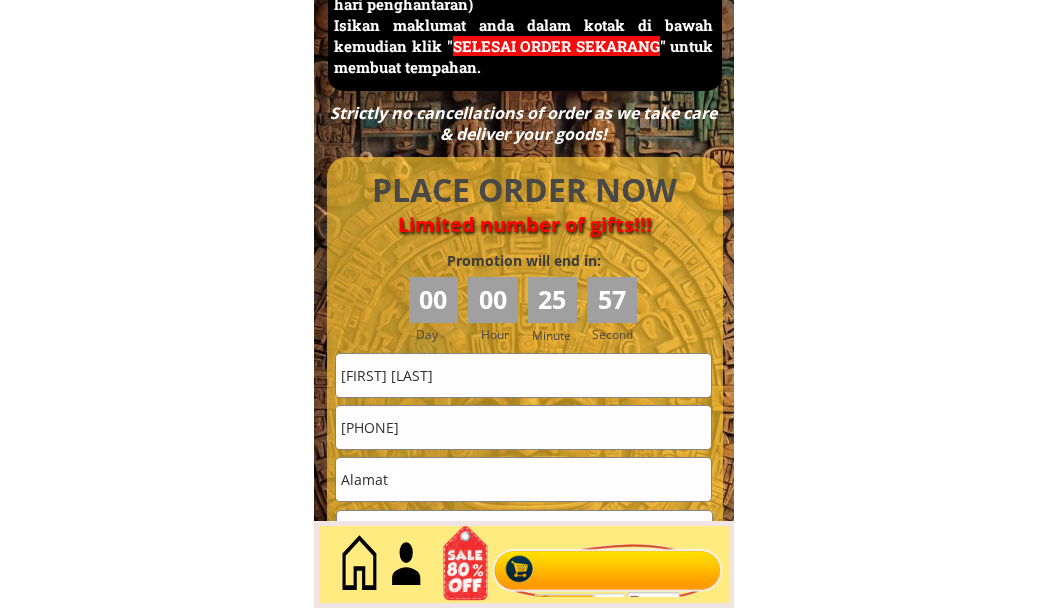 scroll, scrollTop: 8843, scrollLeft: 0, axis: vertical 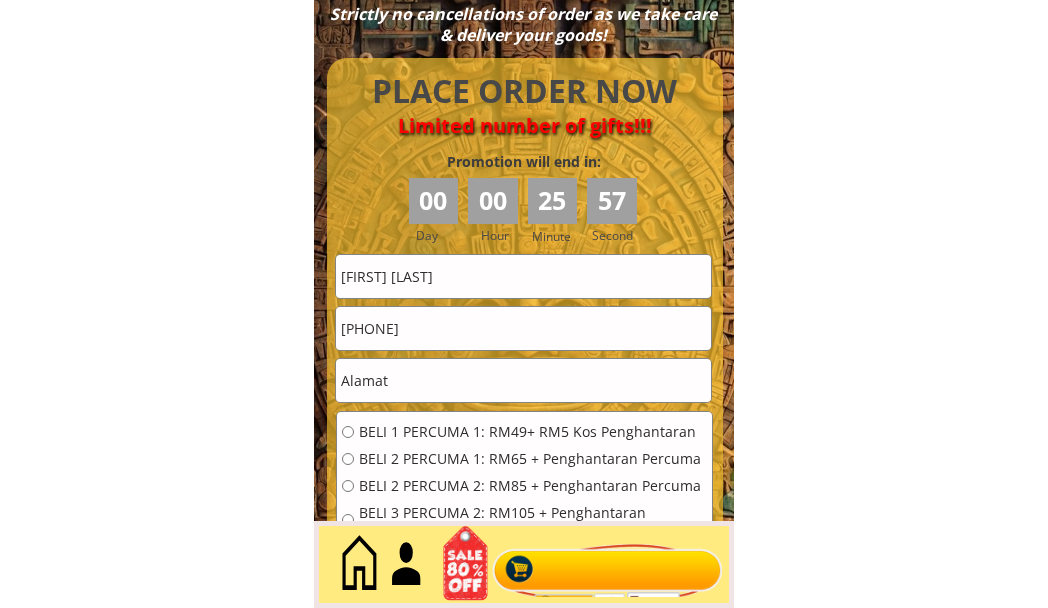 click at bounding box center (523, 380) 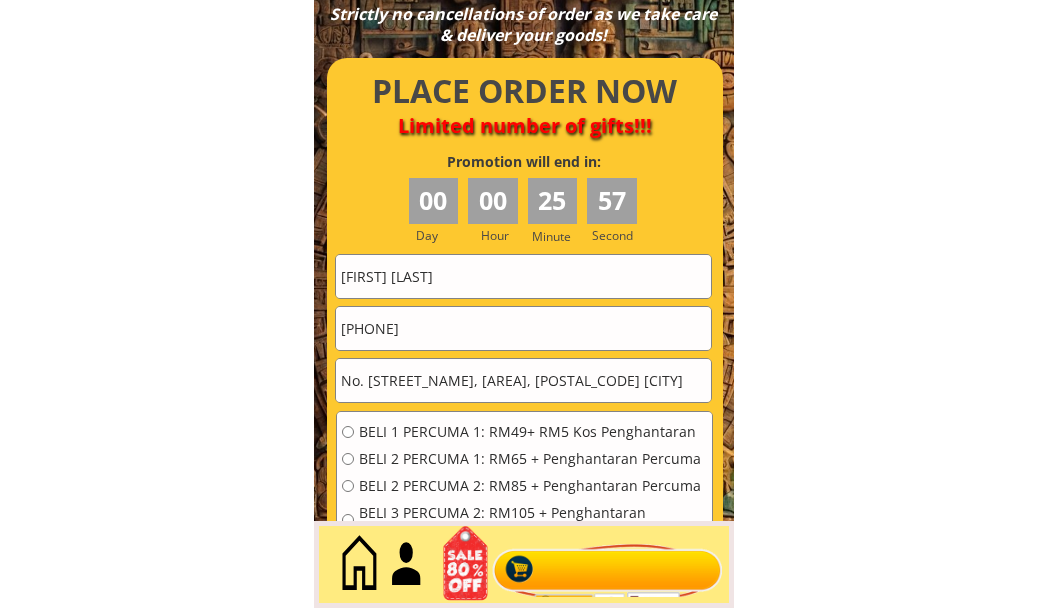 scroll, scrollTop: 0, scrollLeft: 12, axis: horizontal 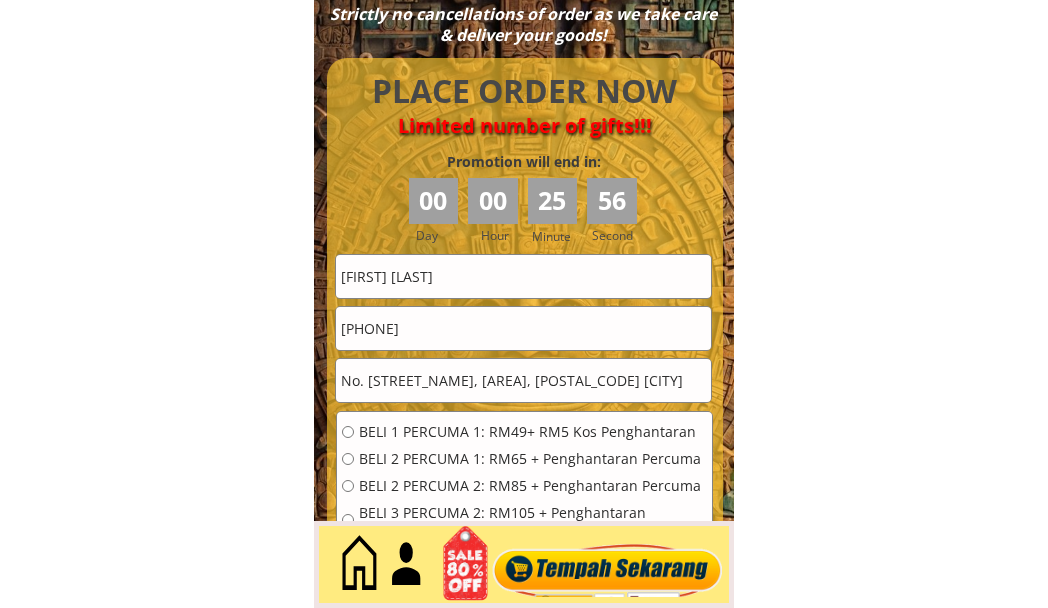 type on "No. [STREET_NAME], [AREA], [POSTAL_CODE] [CITY]" 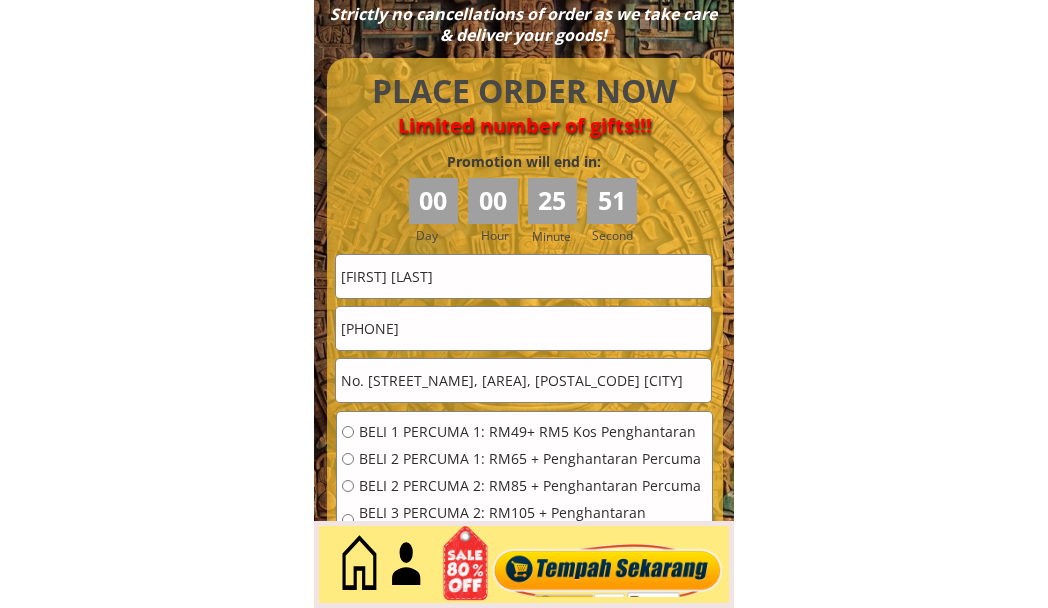 scroll, scrollTop: 0, scrollLeft: 0, axis: both 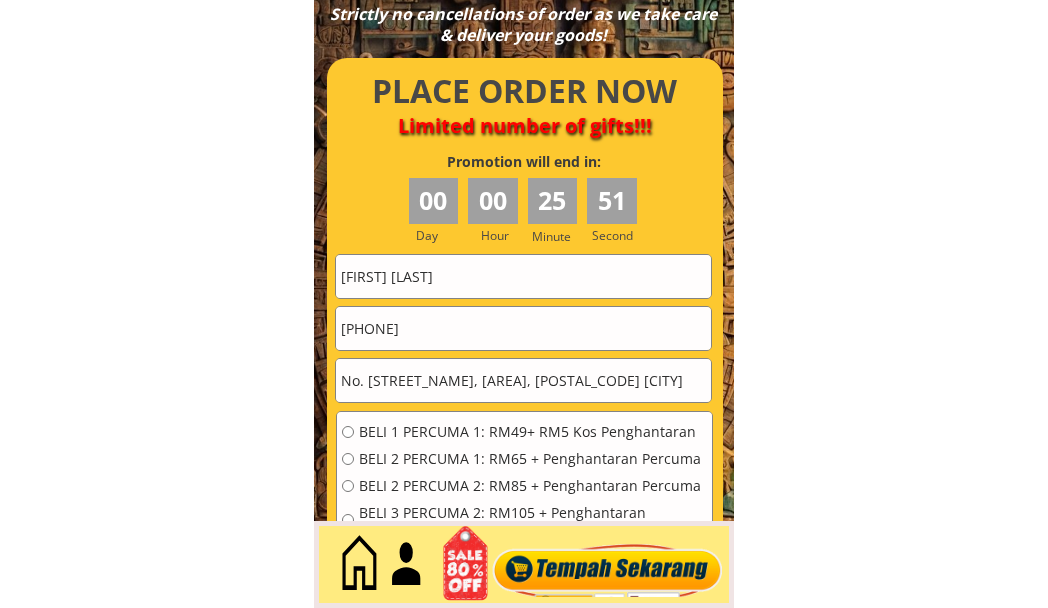paste on "[PHONE]" 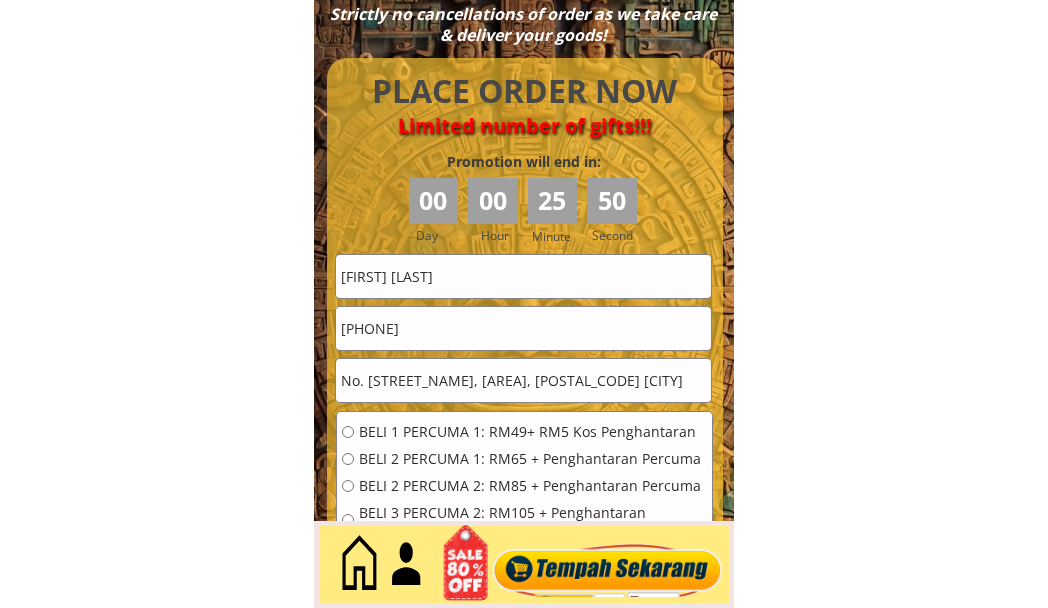 click on "[PHONE]" at bounding box center (523, 328) 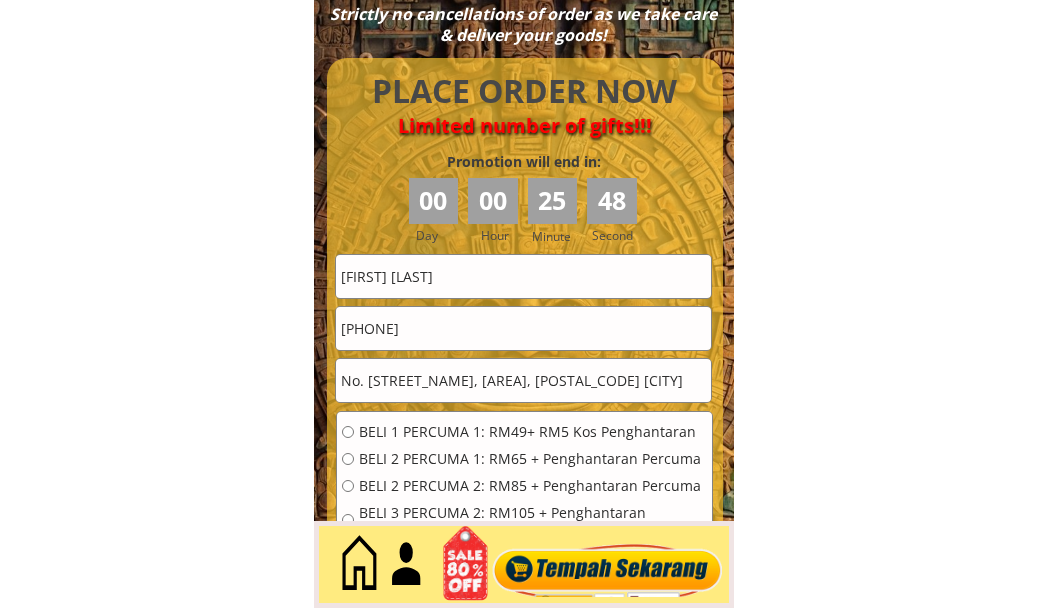 click on "[PHONE]" at bounding box center [523, 328] 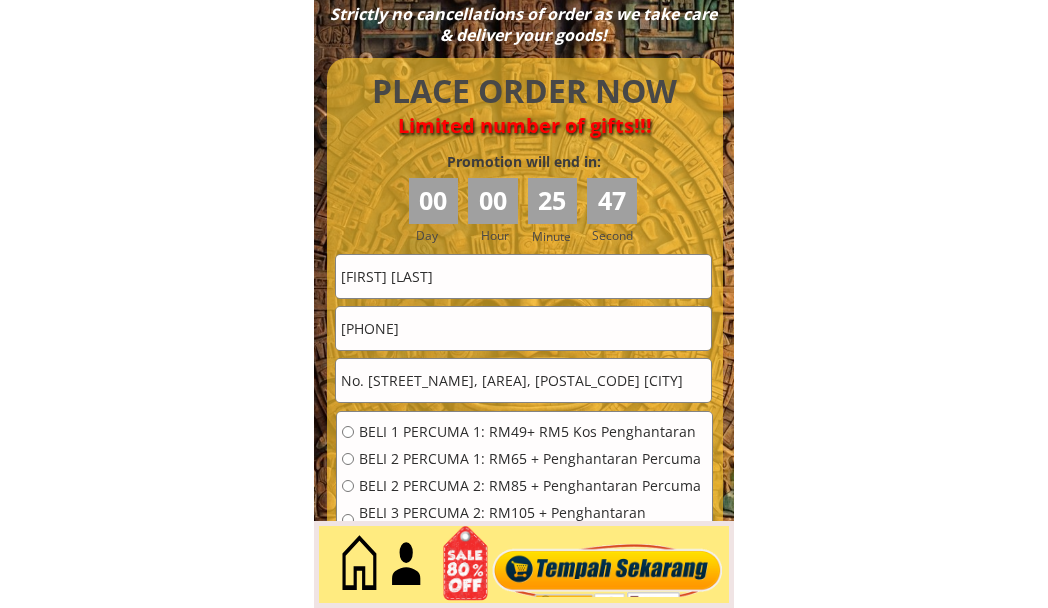 drag, startPoint x: 366, startPoint y: 334, endPoint x: 339, endPoint y: 331, distance: 27.166155 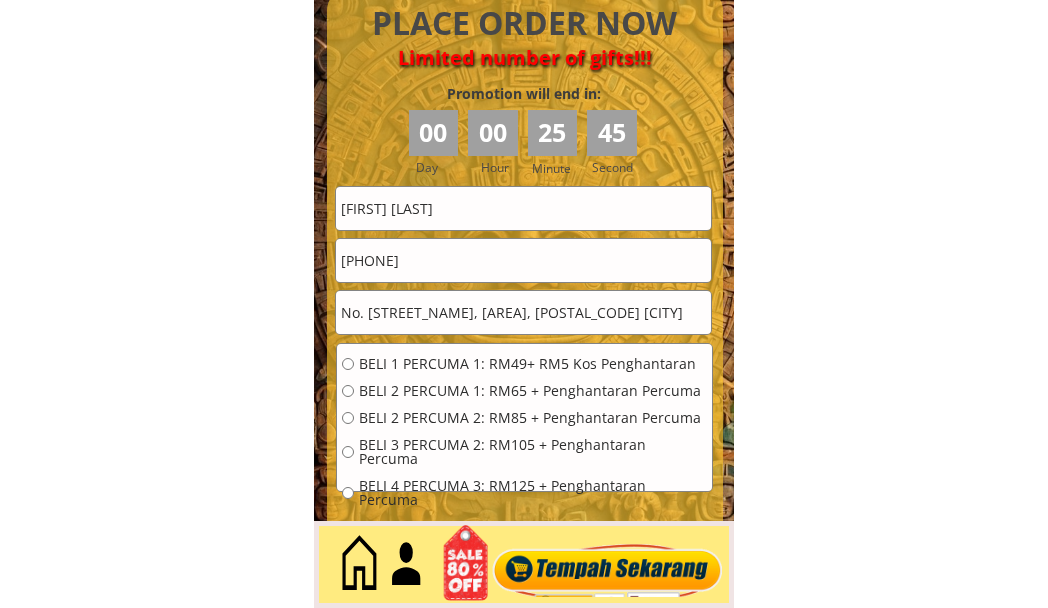 scroll, scrollTop: 9009, scrollLeft: 0, axis: vertical 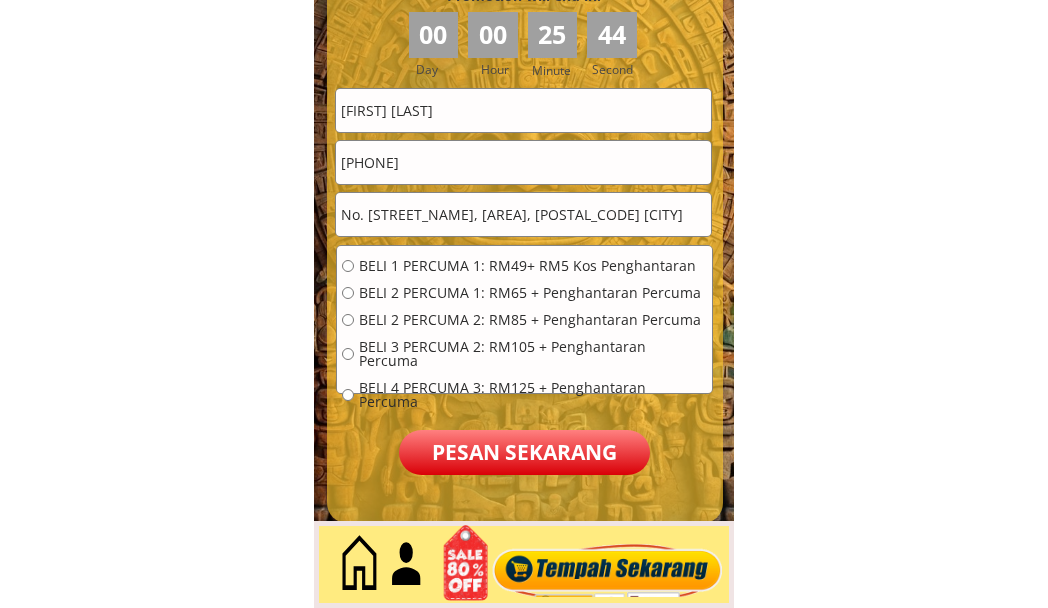 type on "[PHONE]" 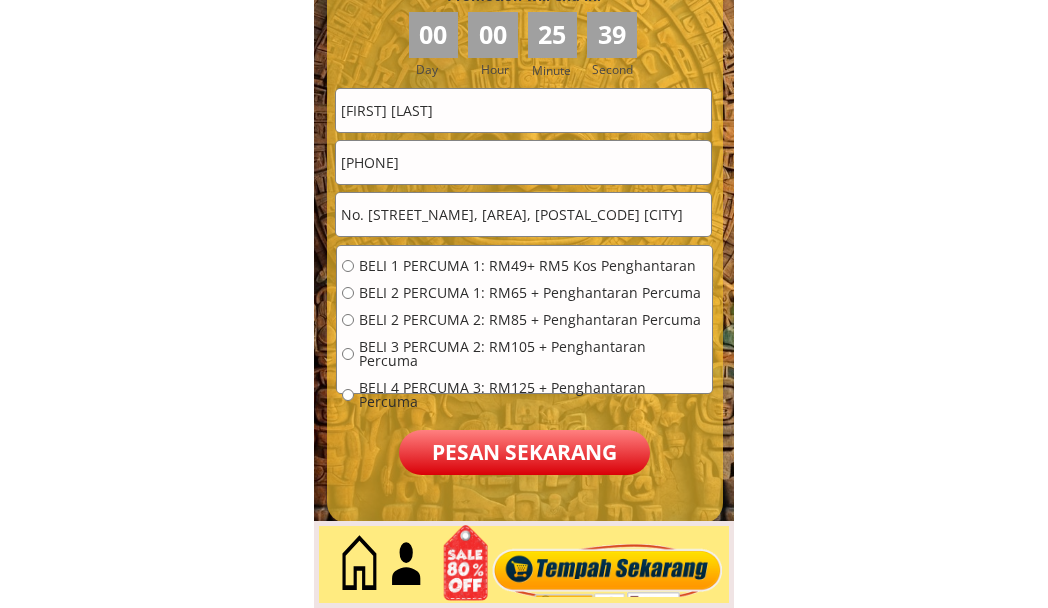 click on "BELI 3 PERCUMA 2: RM105 + Penghantaran Percuma" at bounding box center (533, 354) 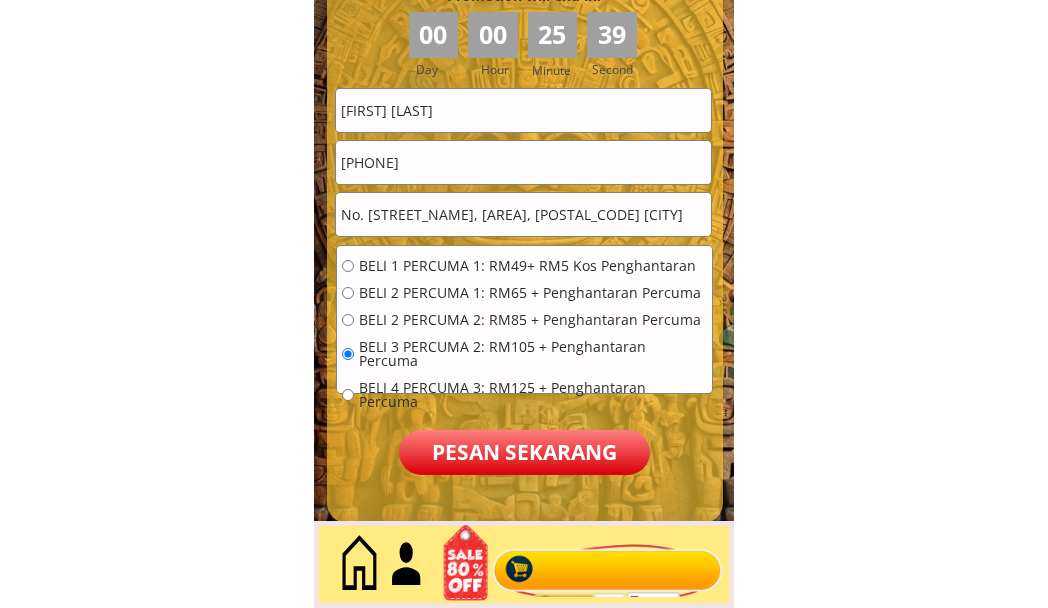 click on "Pesan sekarang" at bounding box center [524, 452] 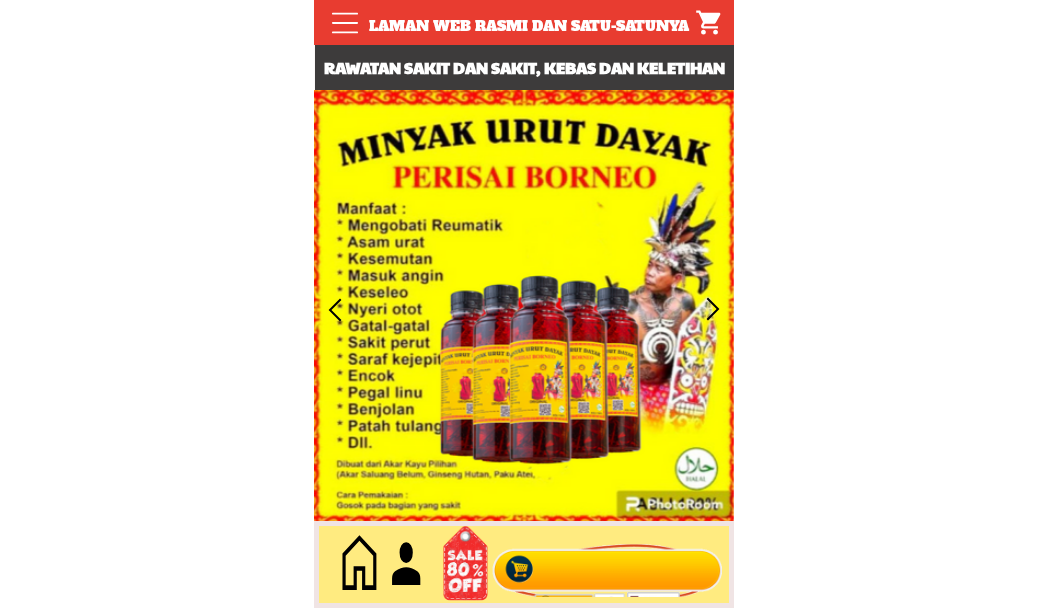 scroll, scrollTop: 0, scrollLeft: 0, axis: both 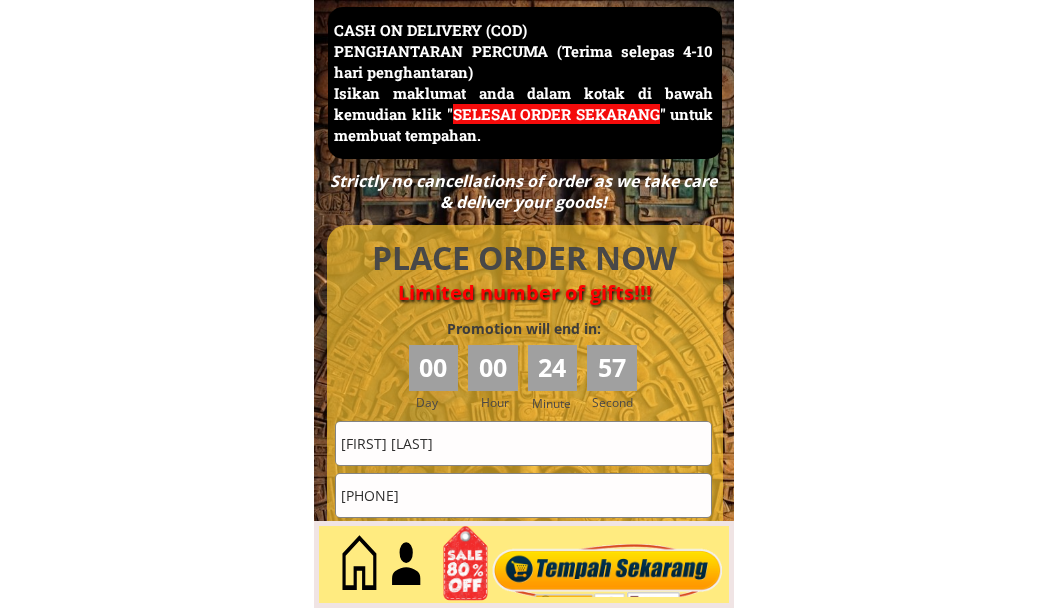click on "[FIRST] [LAST]" at bounding box center (523, 443) 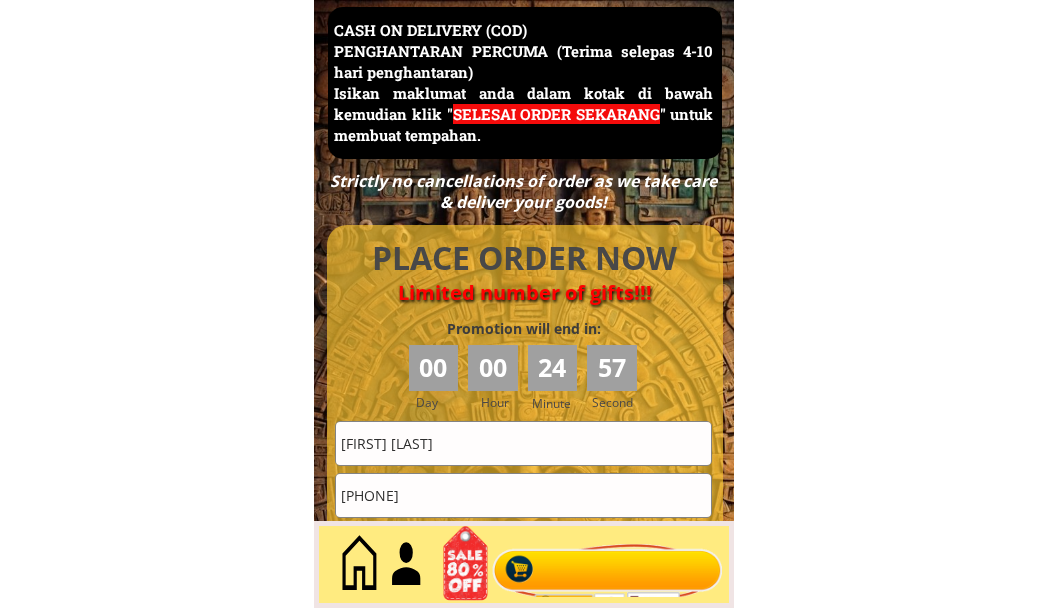 click on "Azman Haji Hassan" at bounding box center [523, 443] 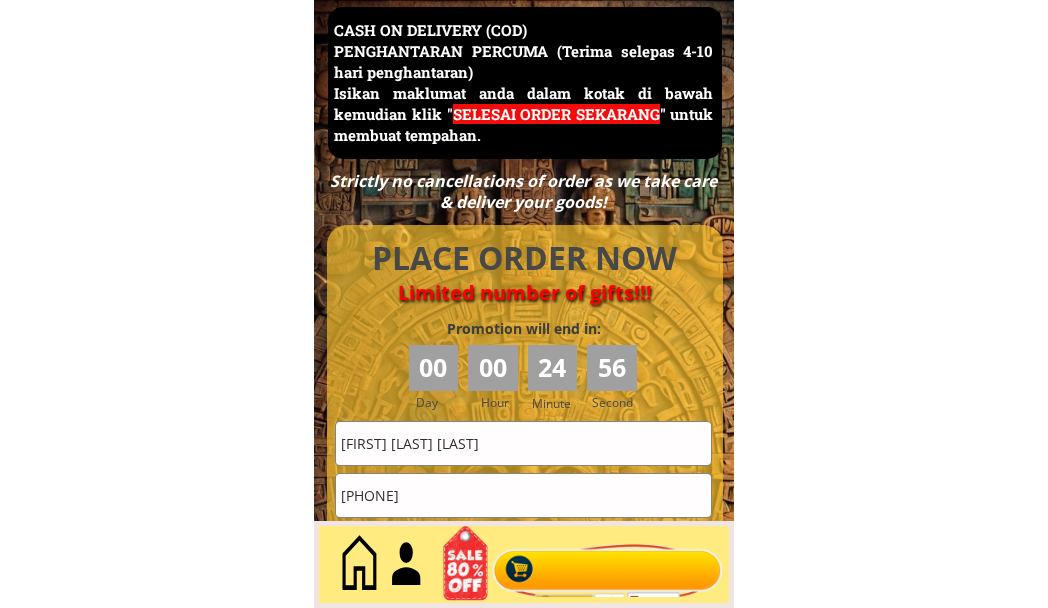 click on "Azman Haji HassanRohani binti Bakar" at bounding box center [523, 443] 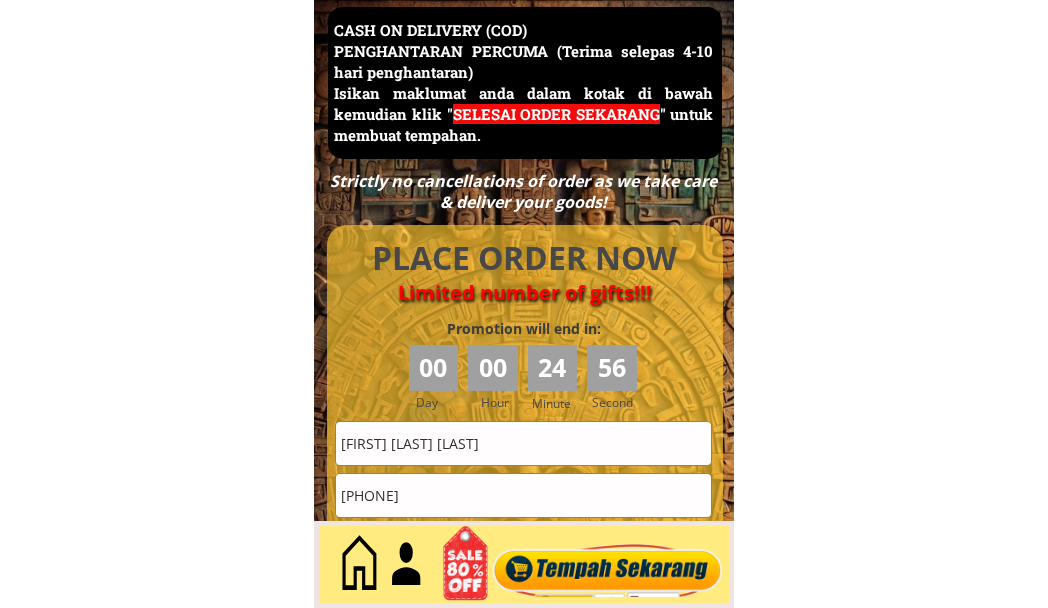click on "Azman Haji HassanRohani binti Bakar" at bounding box center [523, 443] 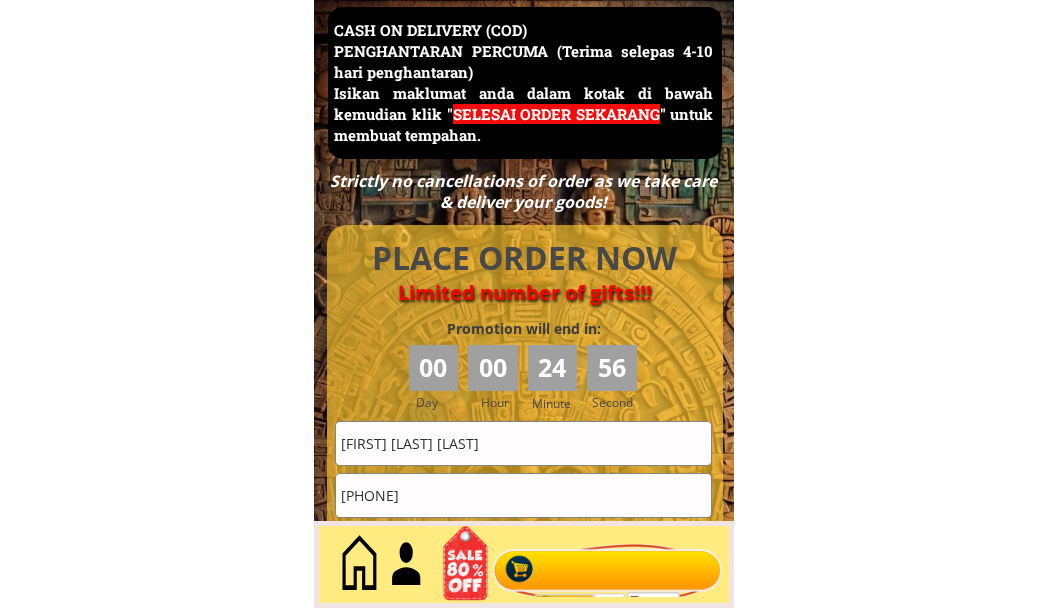 click on "Azman Haji HassanRohani binti Bakar" at bounding box center (523, 443) 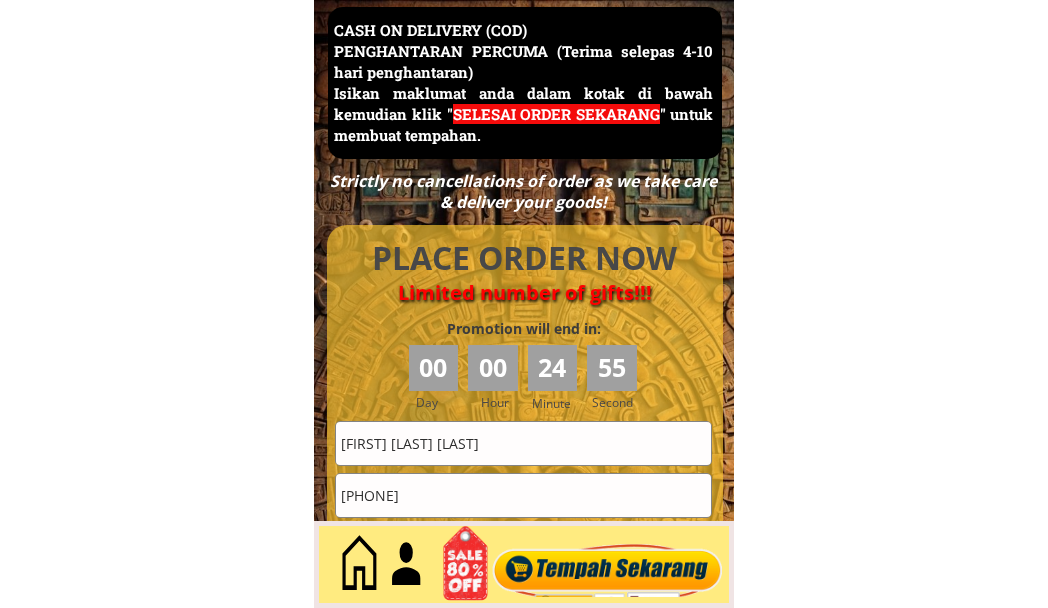 paste 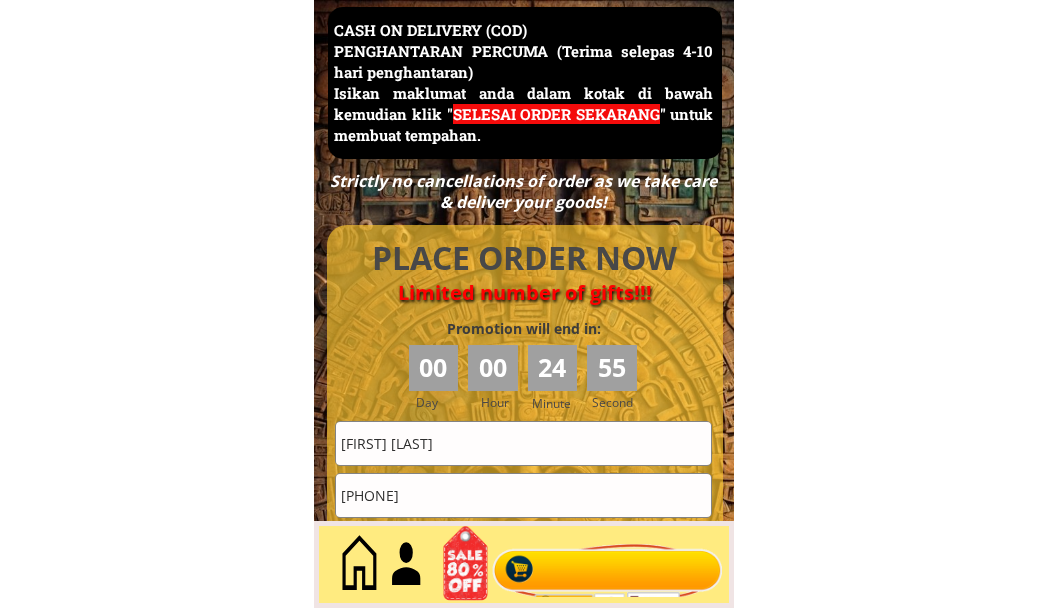 type on "[FIRST] binti [LAST]" 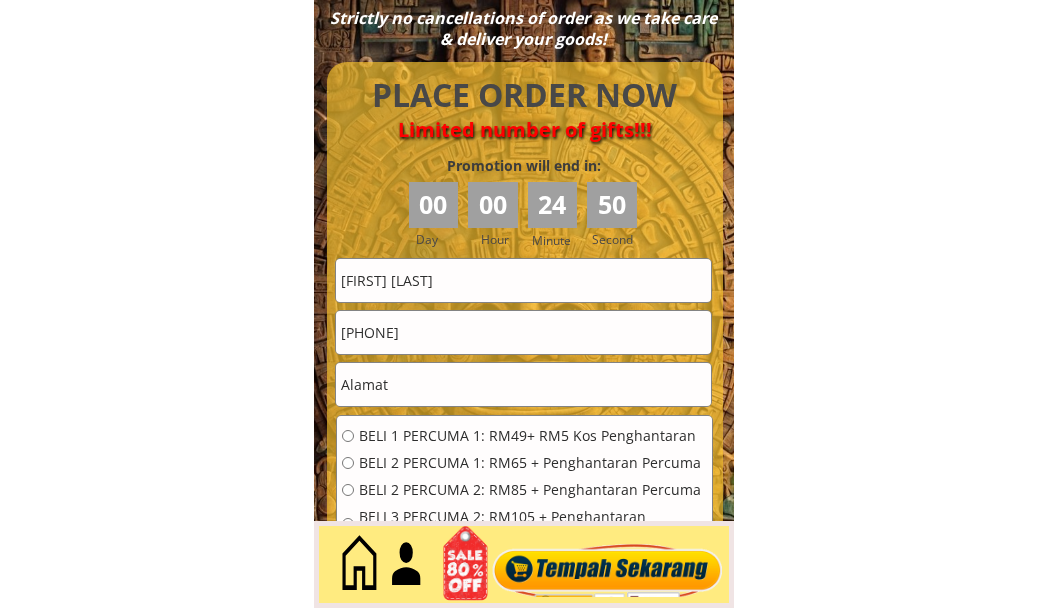 scroll, scrollTop: 8843, scrollLeft: 0, axis: vertical 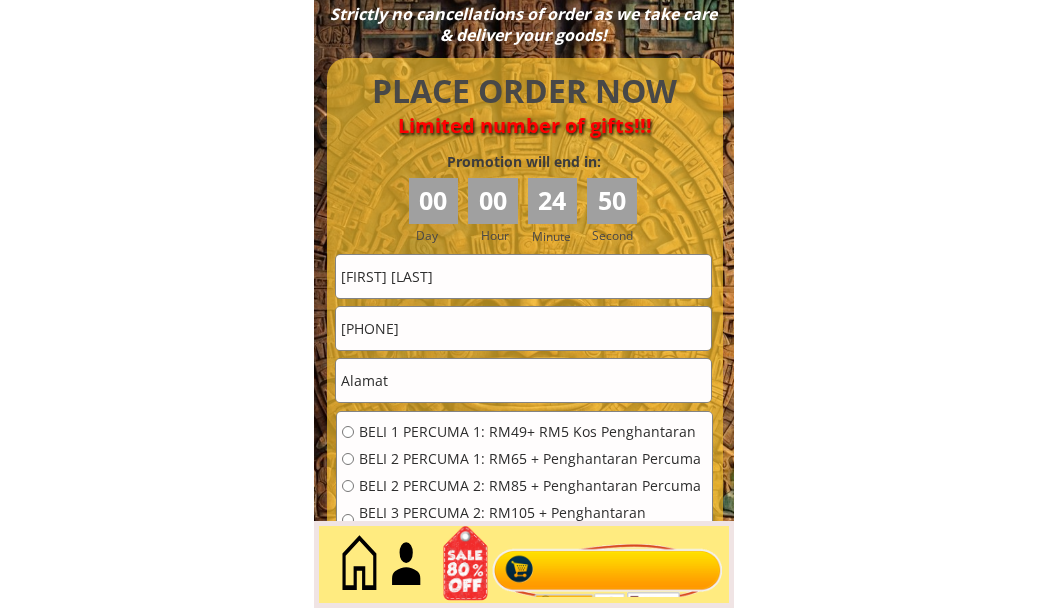 click at bounding box center (523, 380) 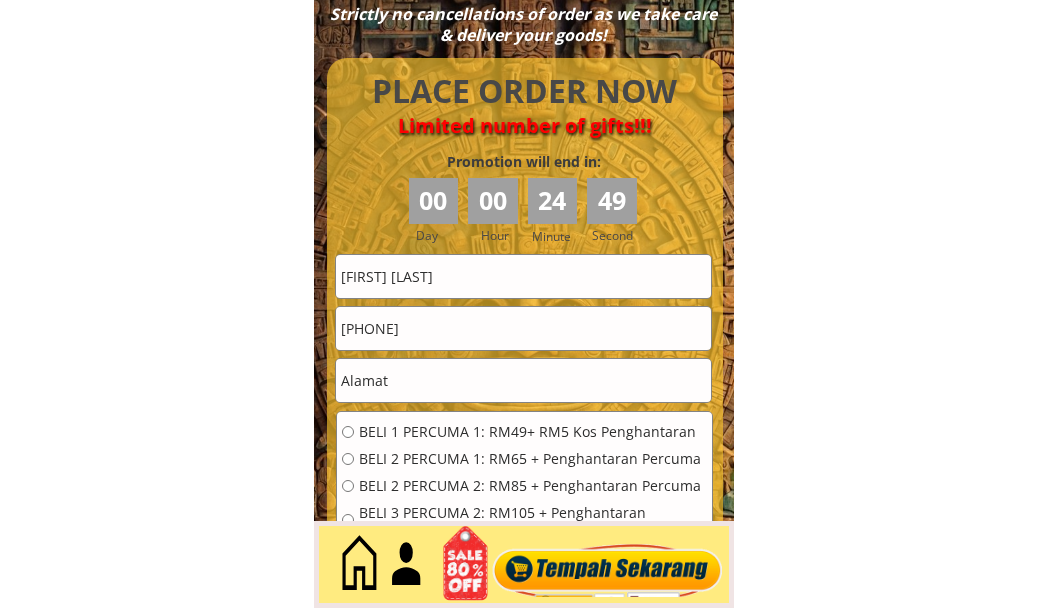 click at bounding box center (523, 380) 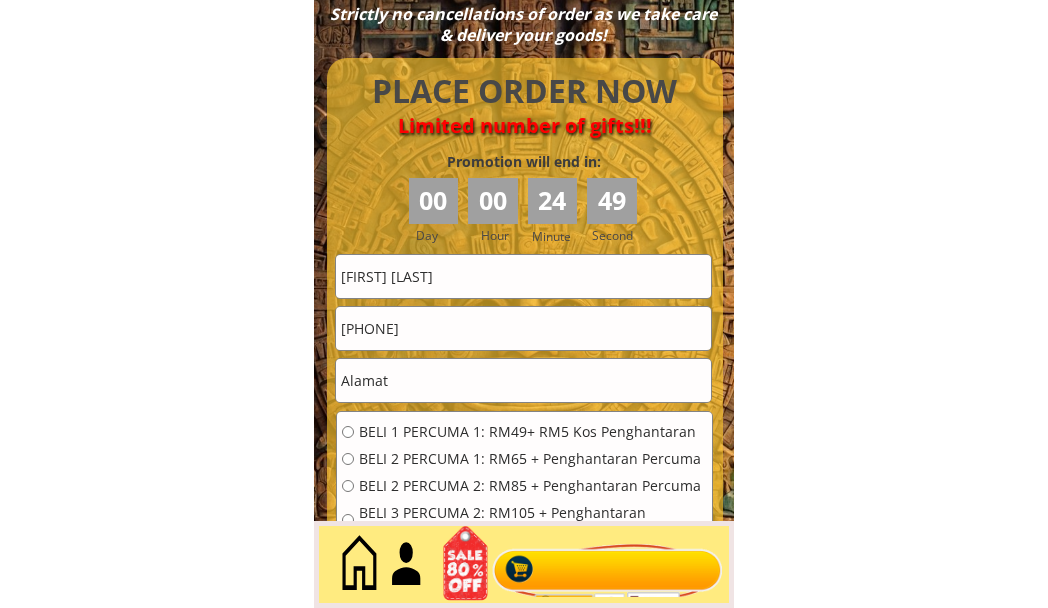 paste on "No 115, Blok N Perumahan Awam Chenderong Balai" 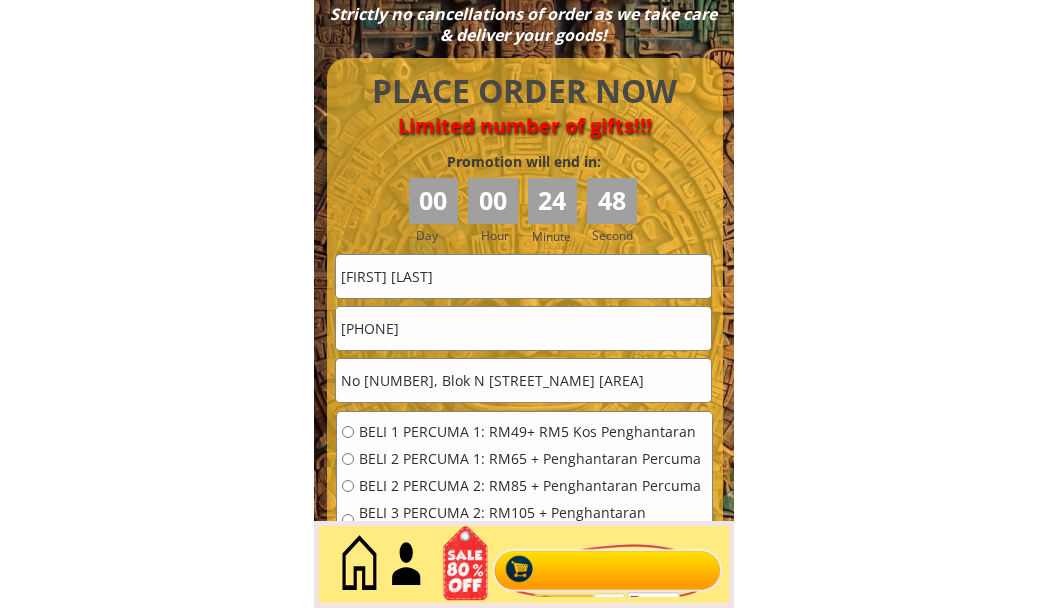 type on "No 115, Blok N Perumahan Awam Chenderong Balai" 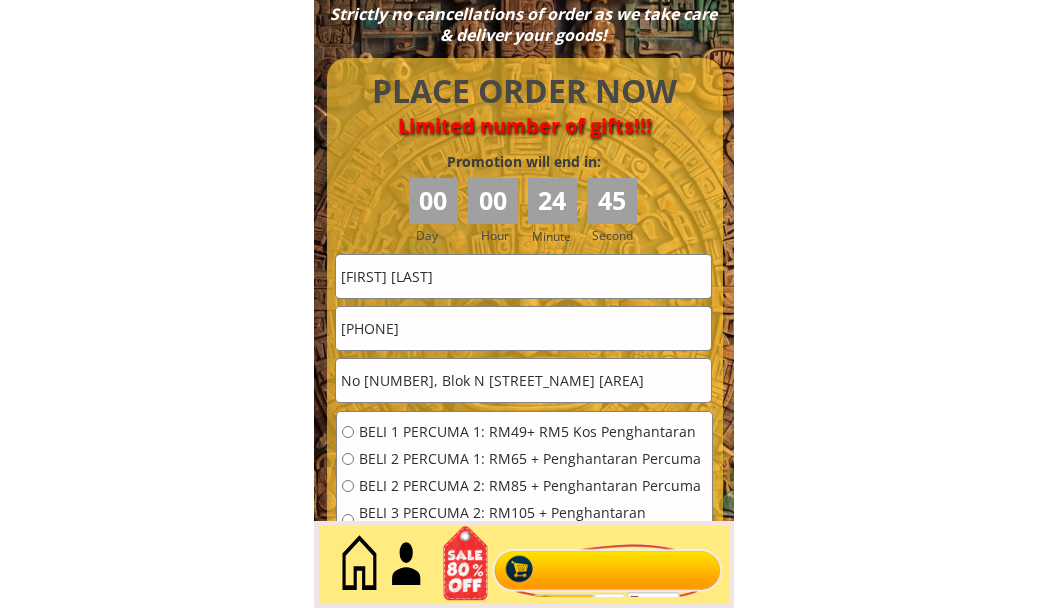 click on "01112240593" at bounding box center [523, 328] 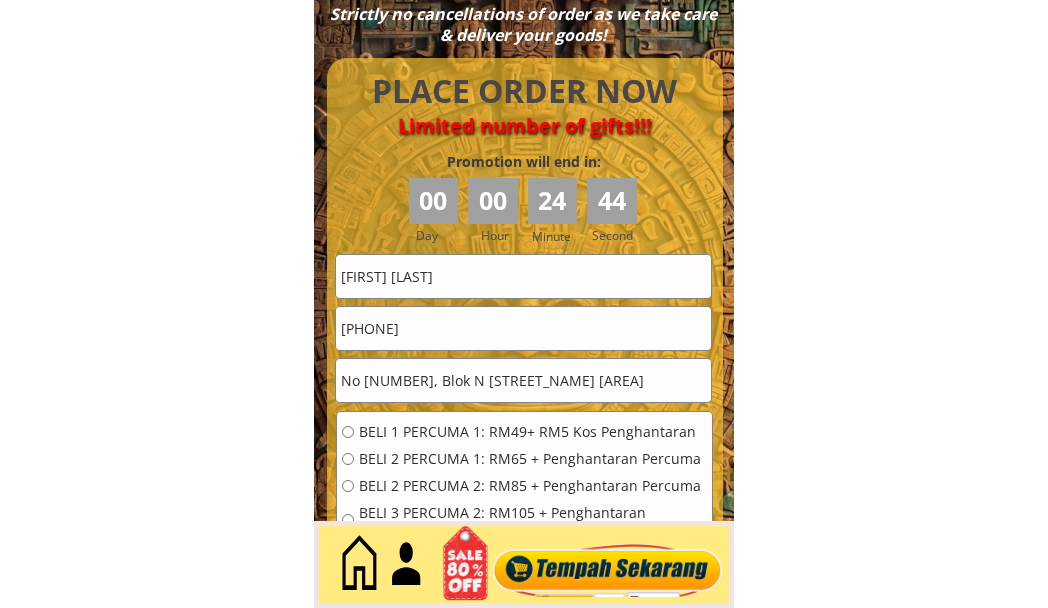 click on "01112240593" at bounding box center (523, 328) 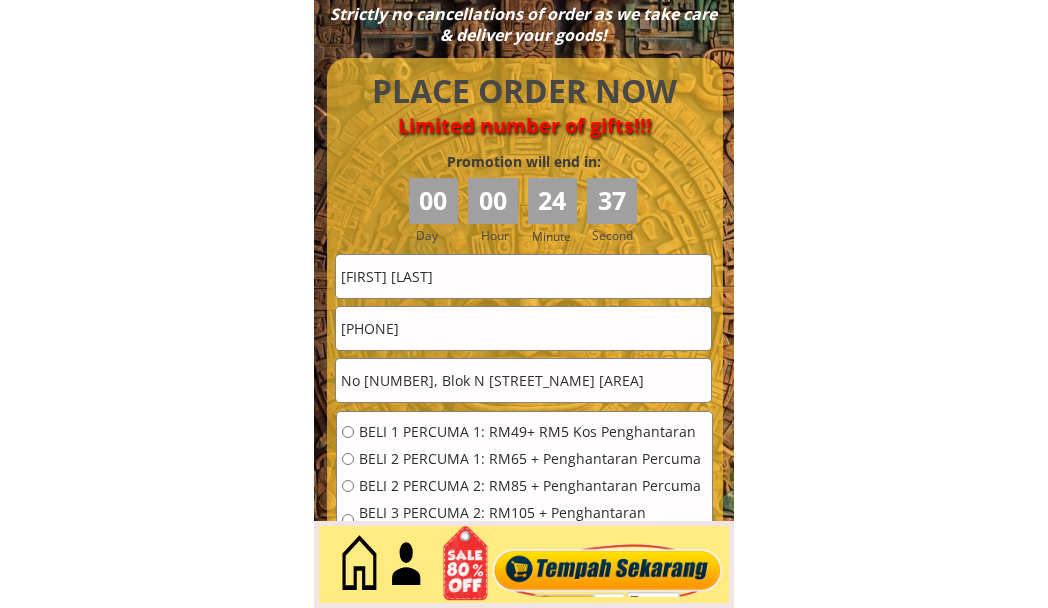 click on "BELI 1 PERCUMA 1: RM49+ RM5 Kos  Penghantaran" at bounding box center [533, 432] 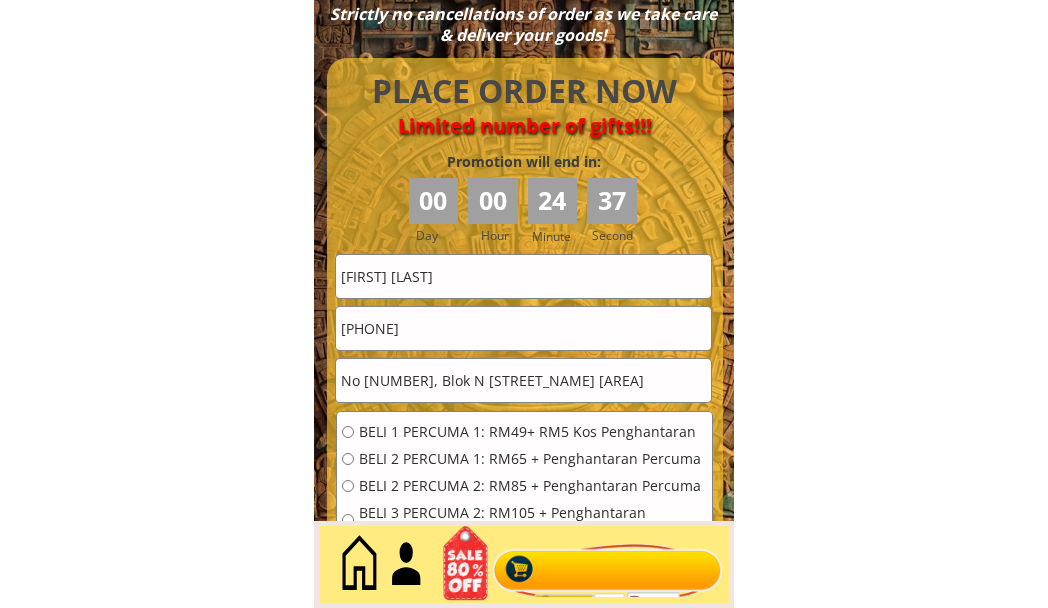 radio on "true" 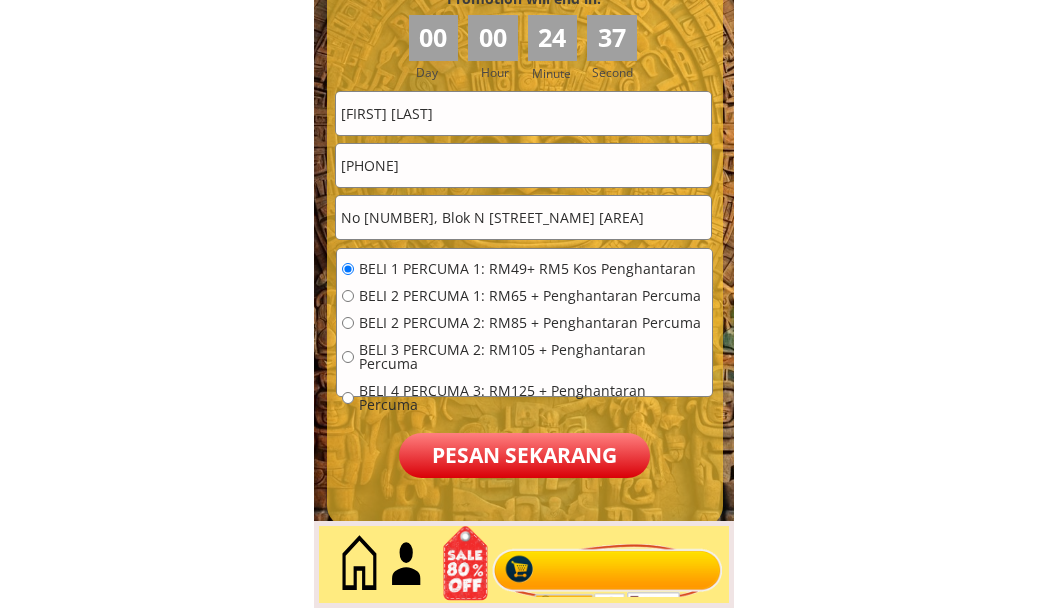scroll, scrollTop: 9009, scrollLeft: 0, axis: vertical 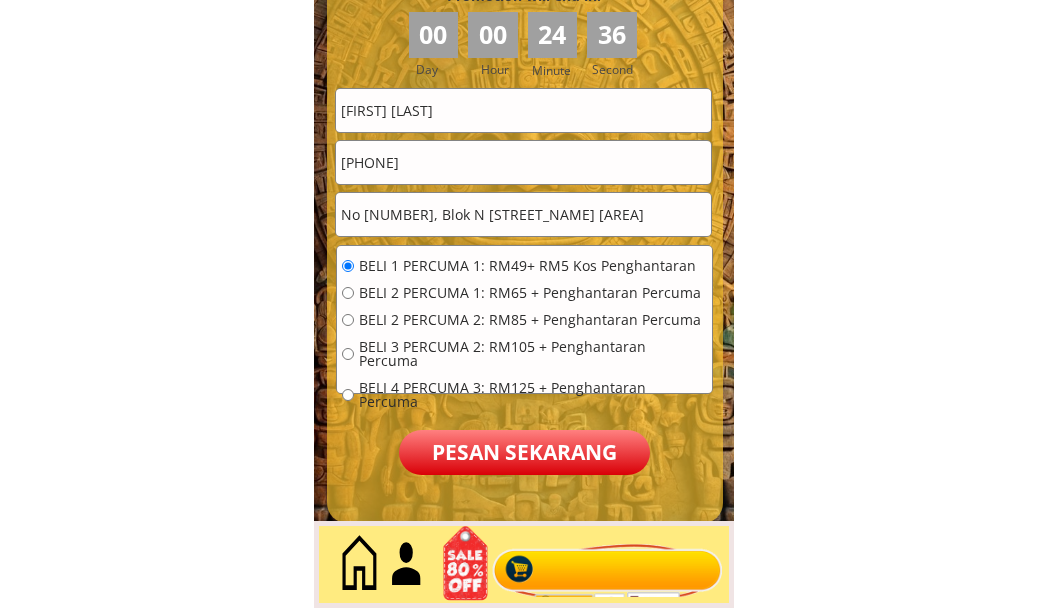 click on "Pesan sekarang" at bounding box center [524, 452] 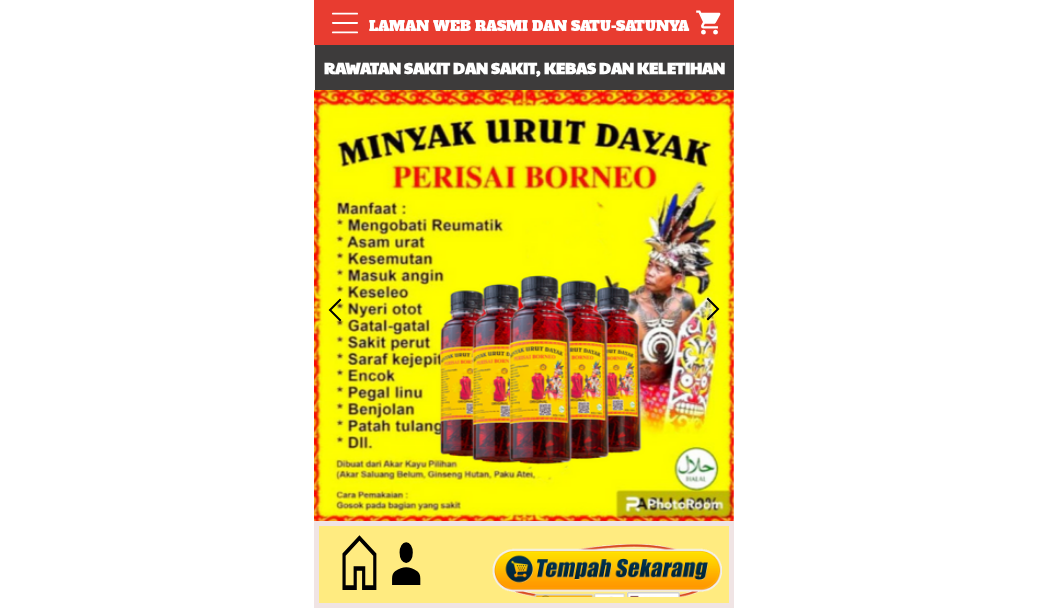 scroll, scrollTop: 0, scrollLeft: 0, axis: both 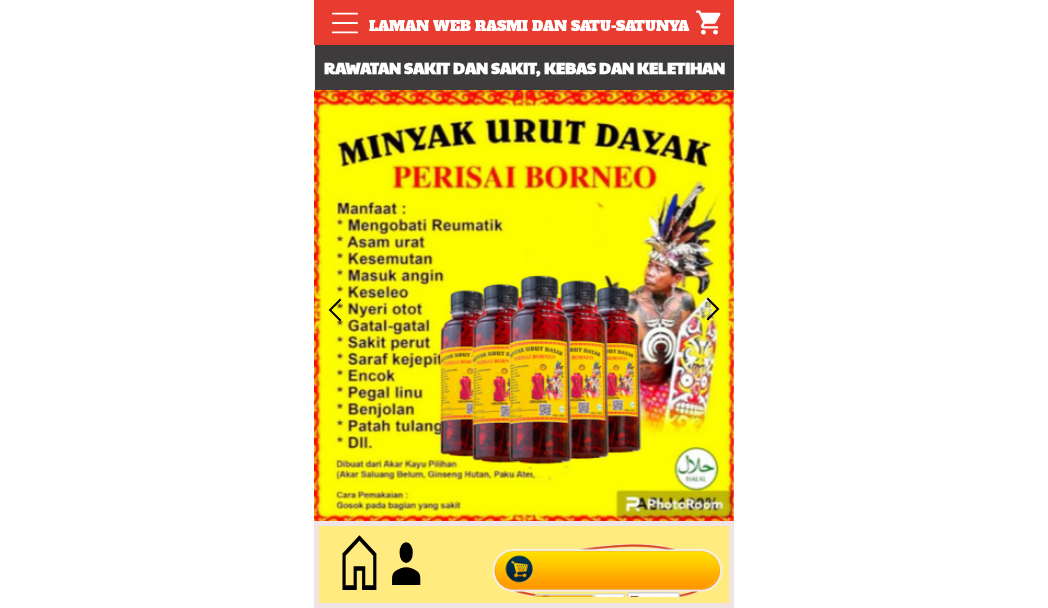 click at bounding box center [608, 565] 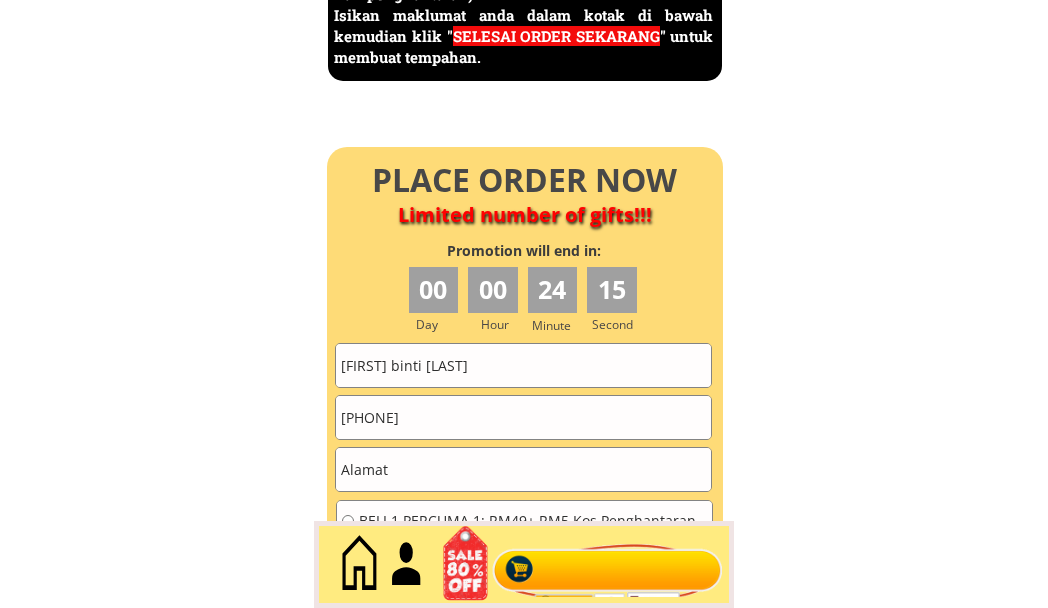 scroll, scrollTop: 8843, scrollLeft: 0, axis: vertical 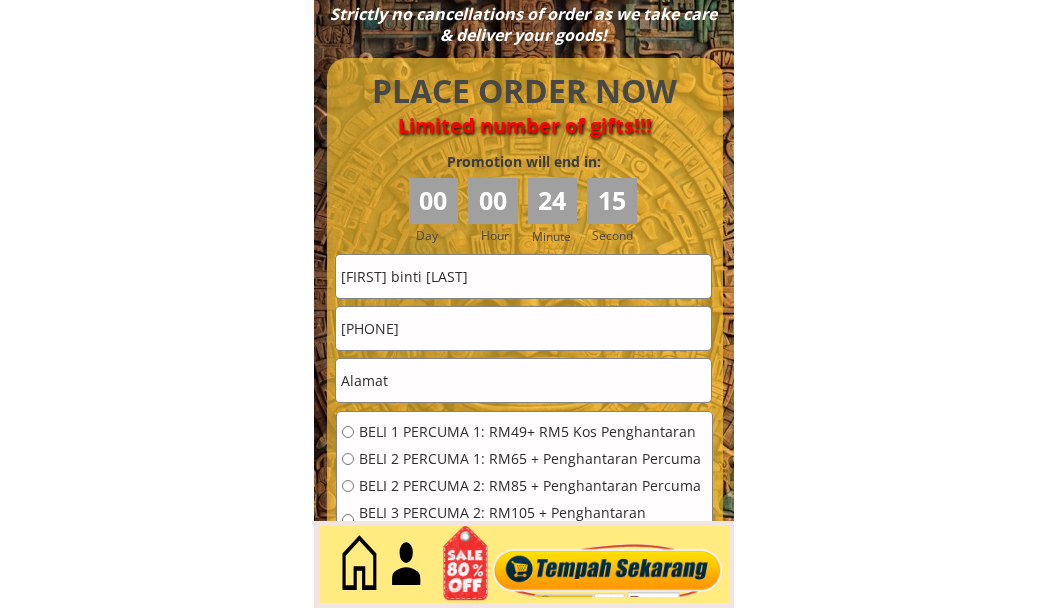 click on "[PHONE]" at bounding box center (523, 328) 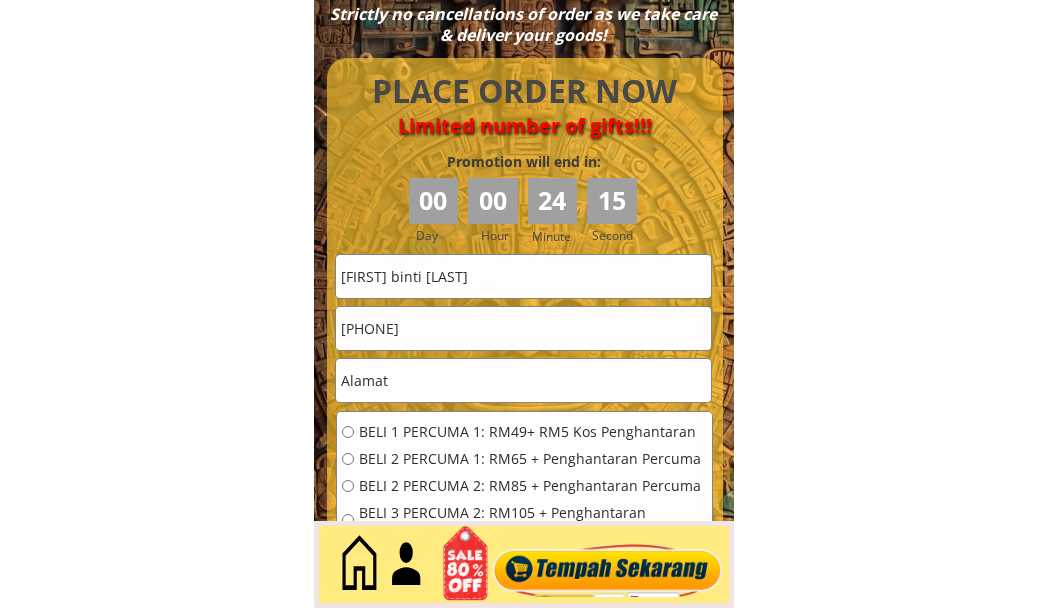 click on "[PHONE]" at bounding box center [523, 328] 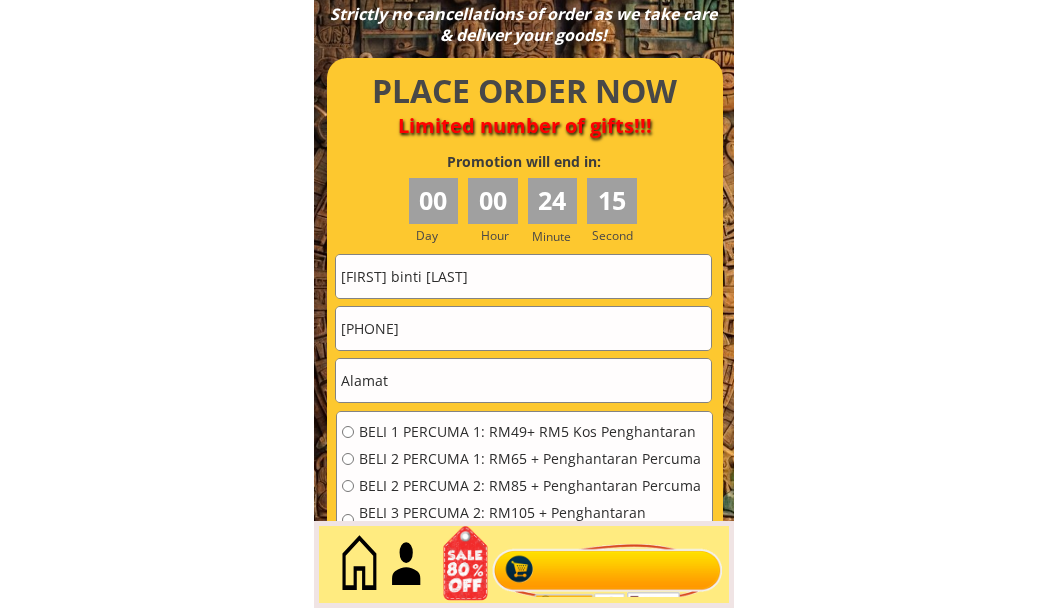 paste on "142918706" 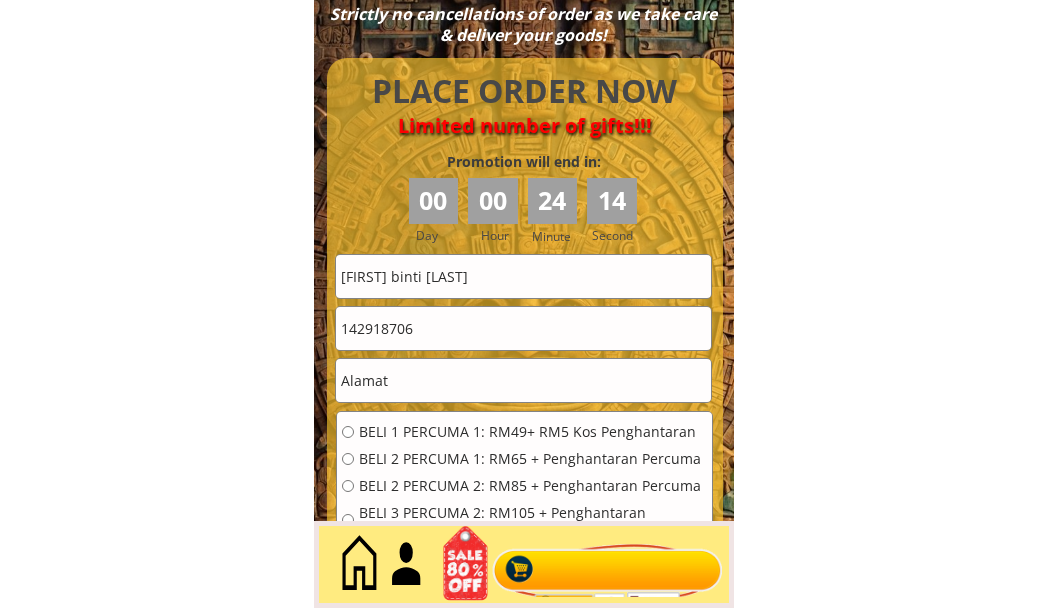 type on "142918706" 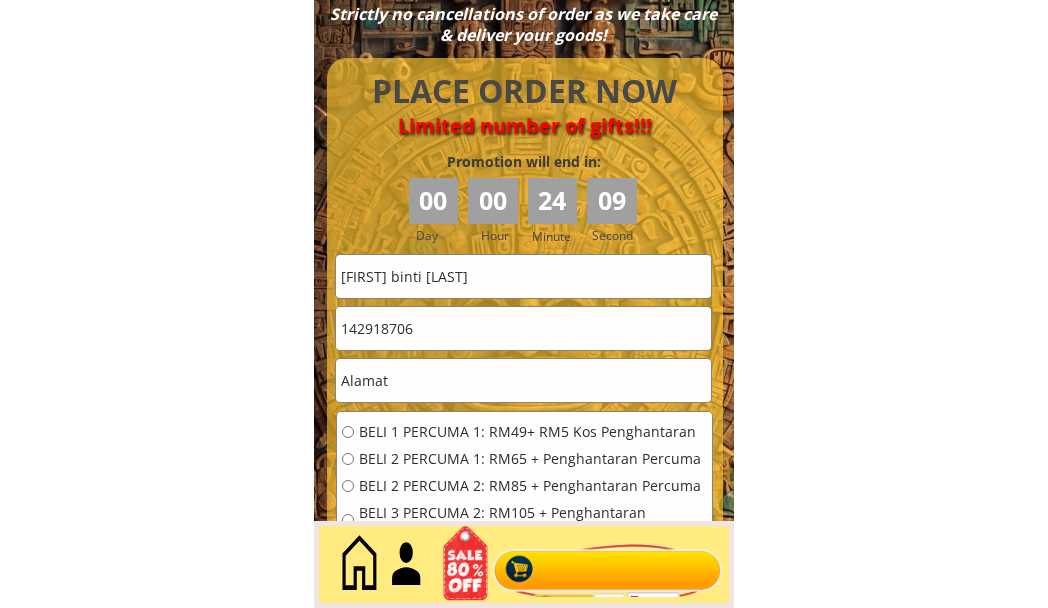 click on "[FIRST] binti [LAST]" at bounding box center [523, 276] 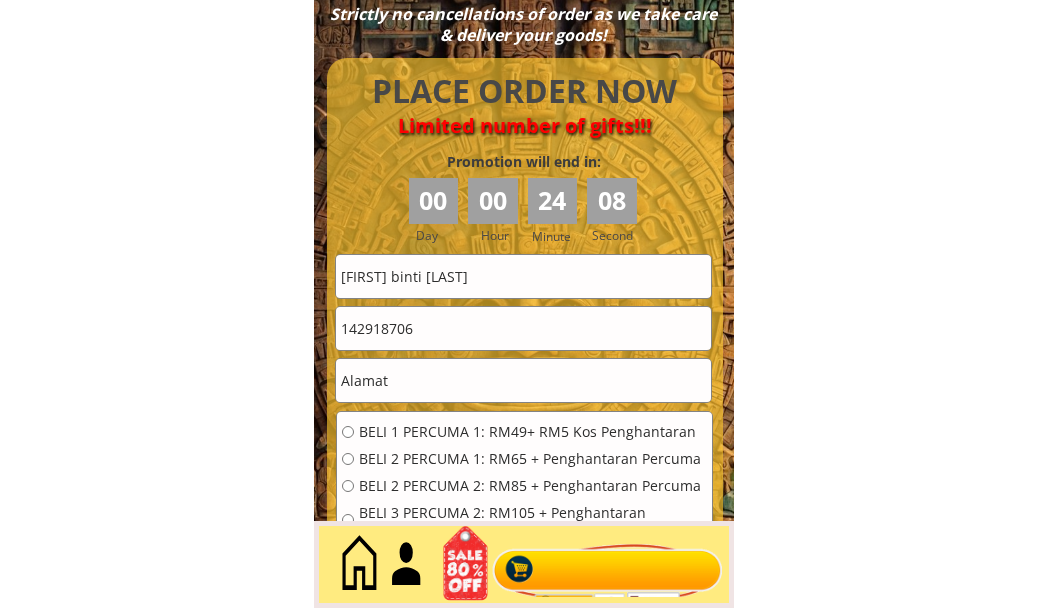 click on "[FIRST] binti [LAST]" at bounding box center (523, 276) 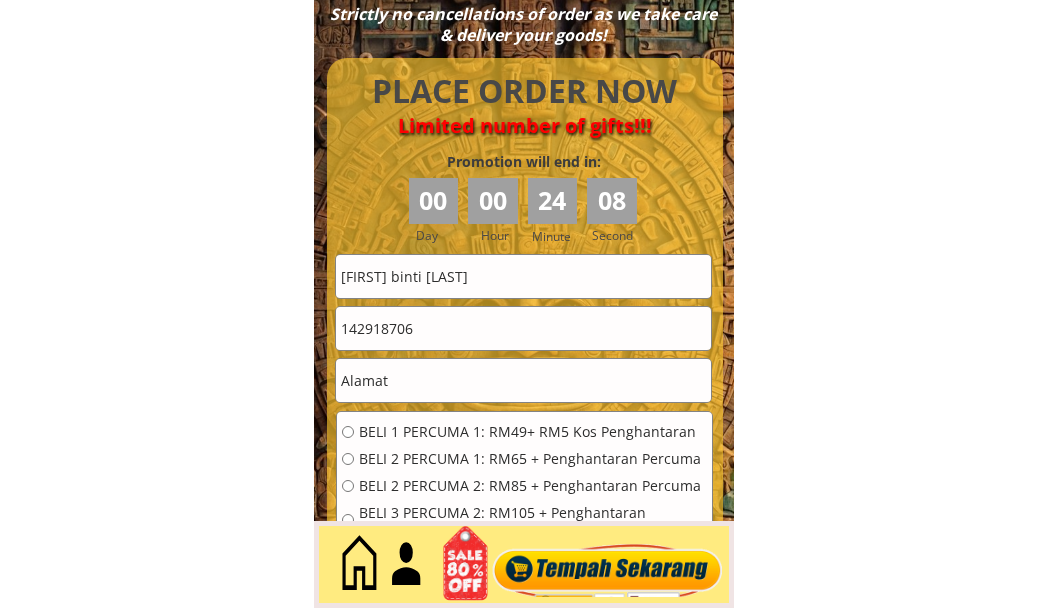 click on "[FIRST] binti [LAST]" at bounding box center [523, 276] 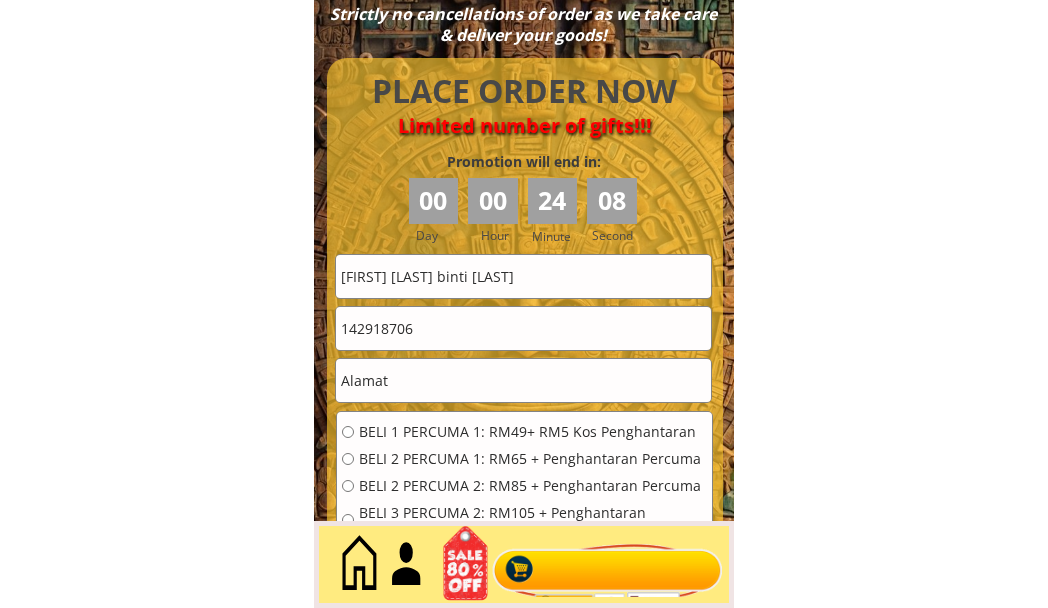 type on "[FIRST] [LAST] binti [LAST]" 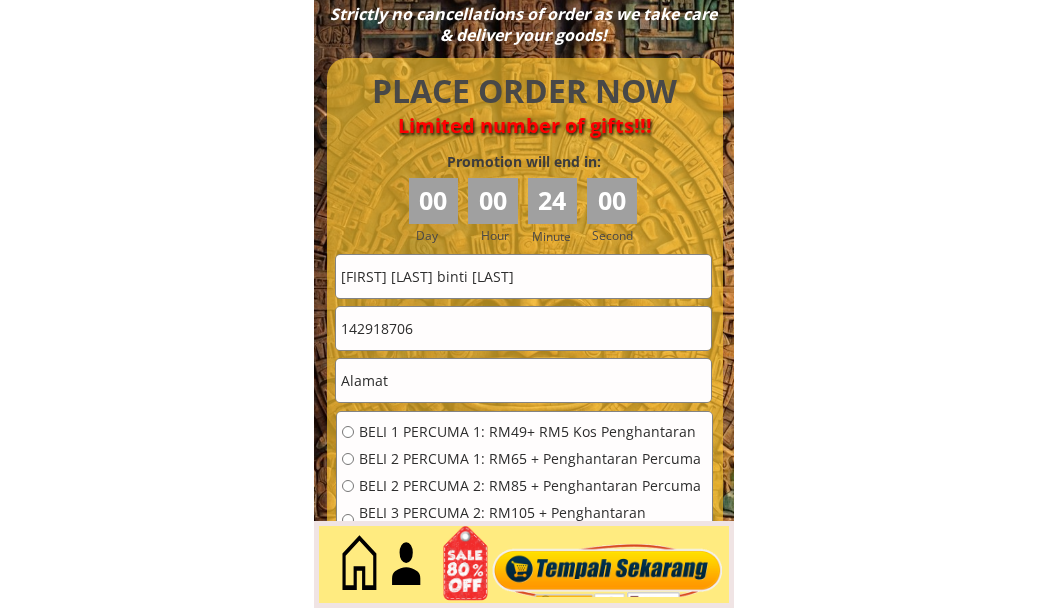 click at bounding box center [523, 380] 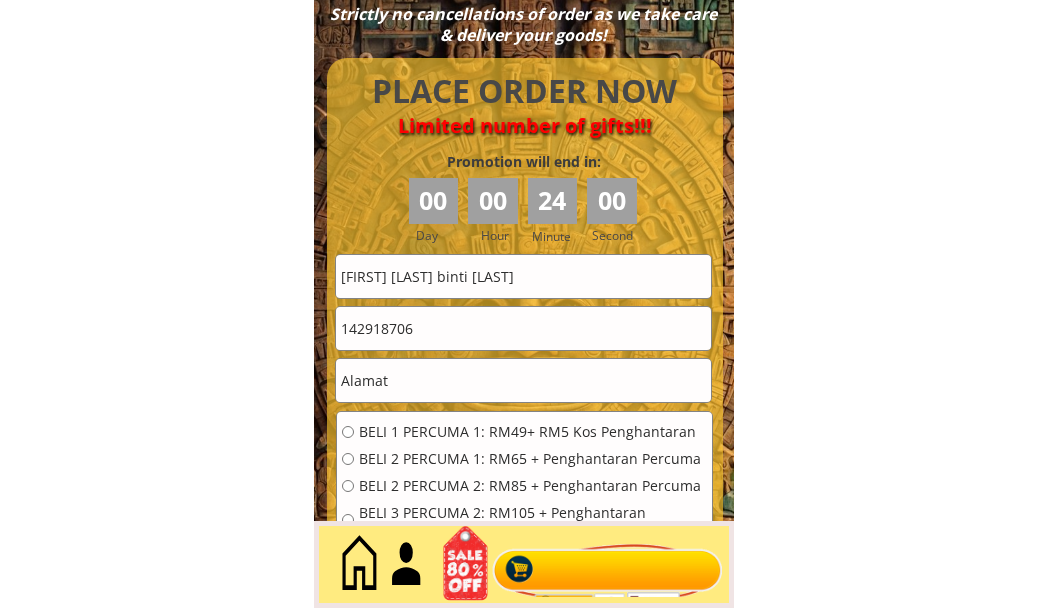 paste on "No[NUMBER] [STREET] [CITY] [STATE] [POSTAL_CODE] [CITY] [STATE]" 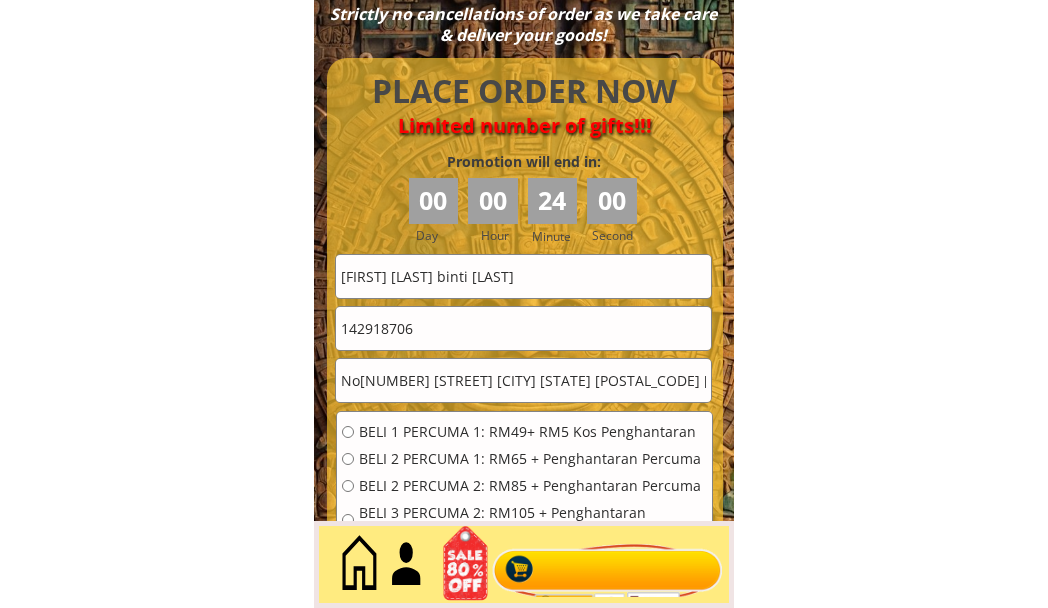 scroll, scrollTop: 0, scrollLeft: 371, axis: horizontal 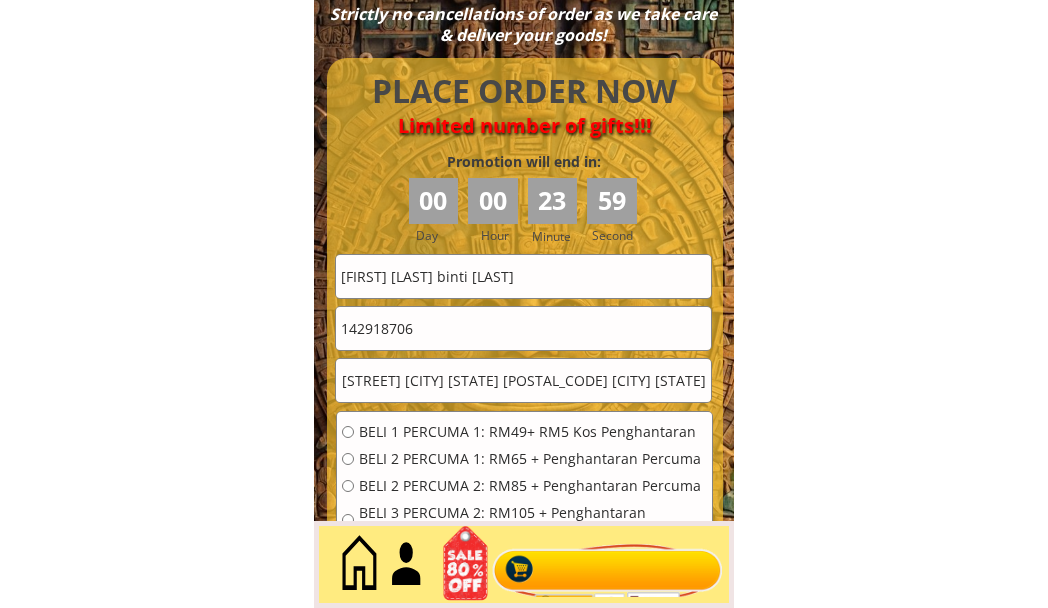 type on "No[NUMBER] [STREET] [CITY] [STATE] [POSTAL_CODE] [CITY] [STATE]" 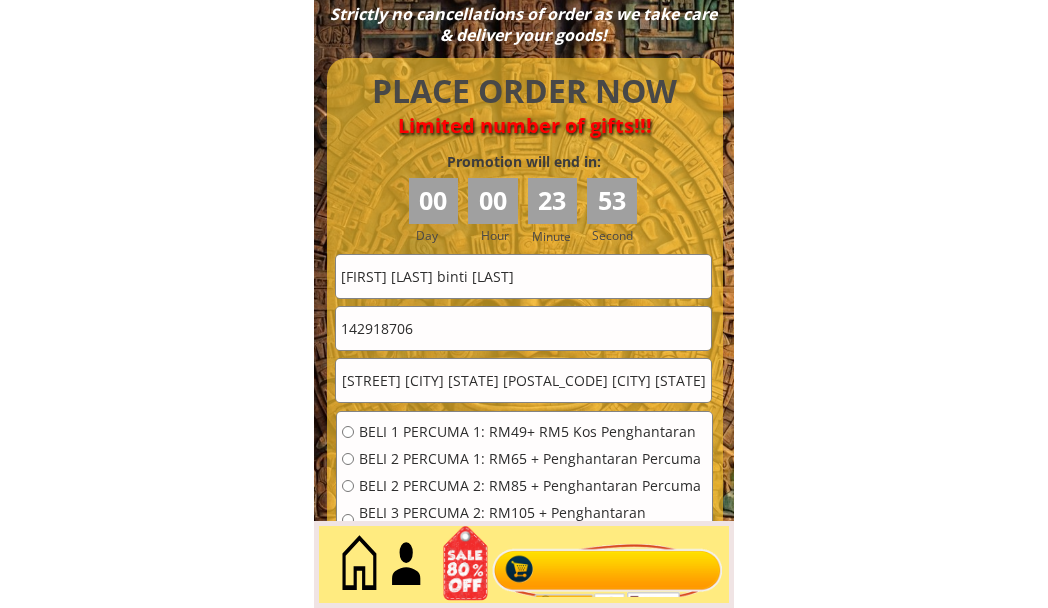 scroll, scrollTop: 0, scrollLeft: 0, axis: both 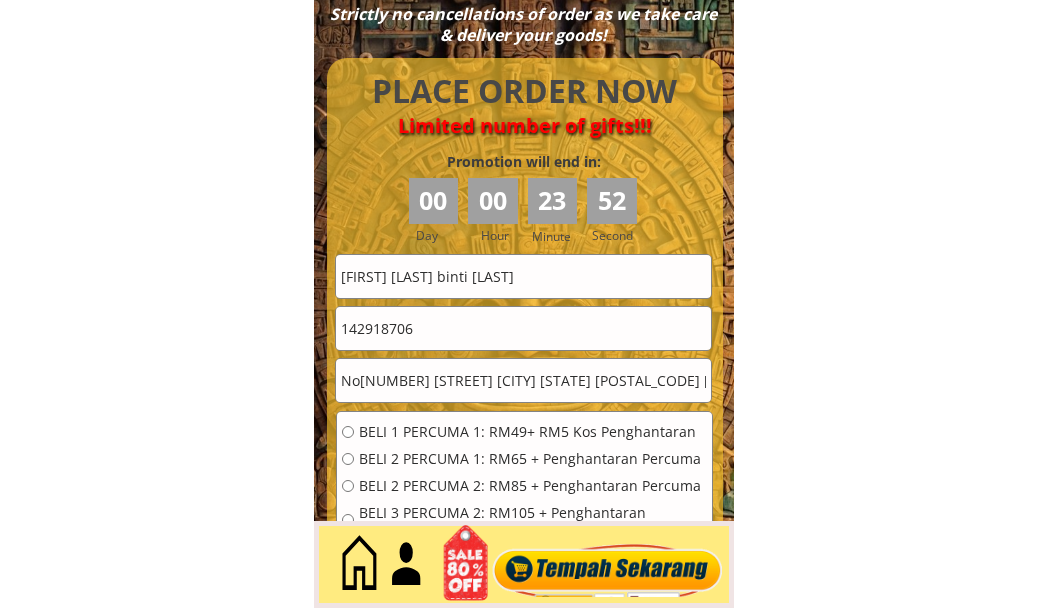 drag, startPoint x: 462, startPoint y: 330, endPoint x: 270, endPoint y: 348, distance: 192.8419 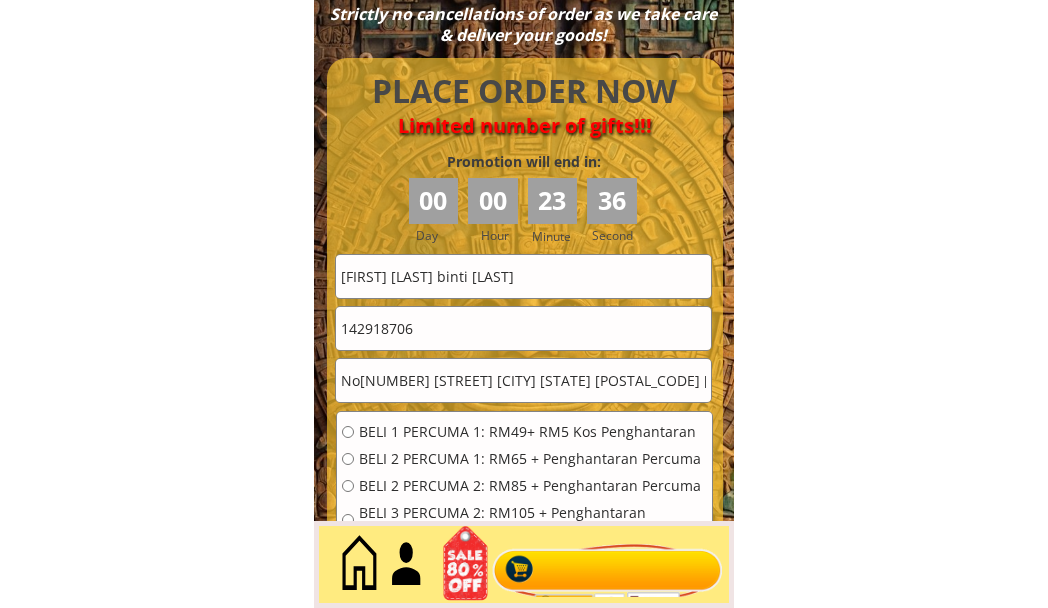 click on "142918706" at bounding box center [523, 328] 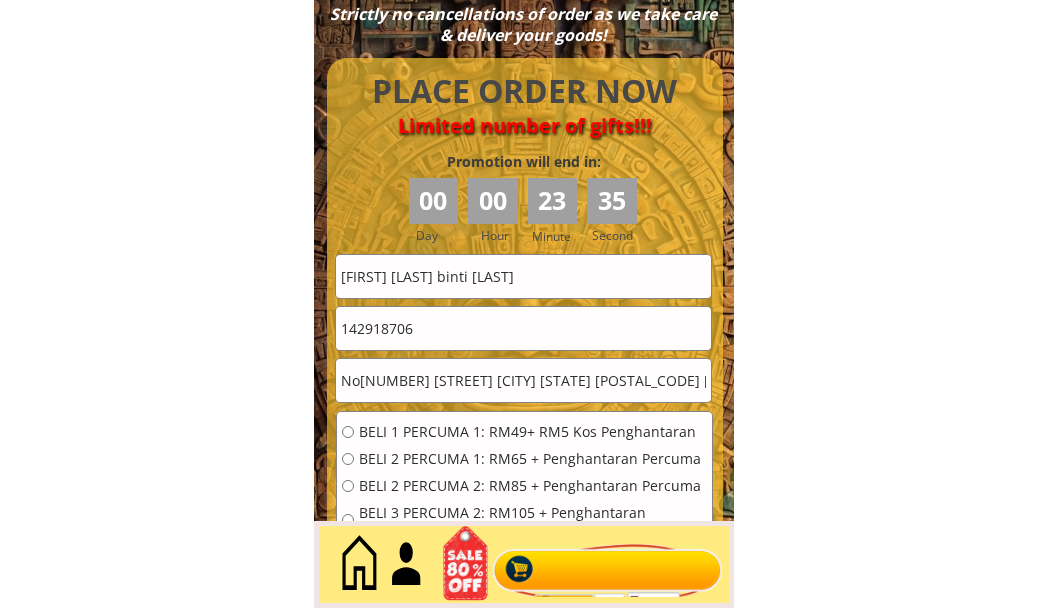 click on "142918706" at bounding box center (523, 328) 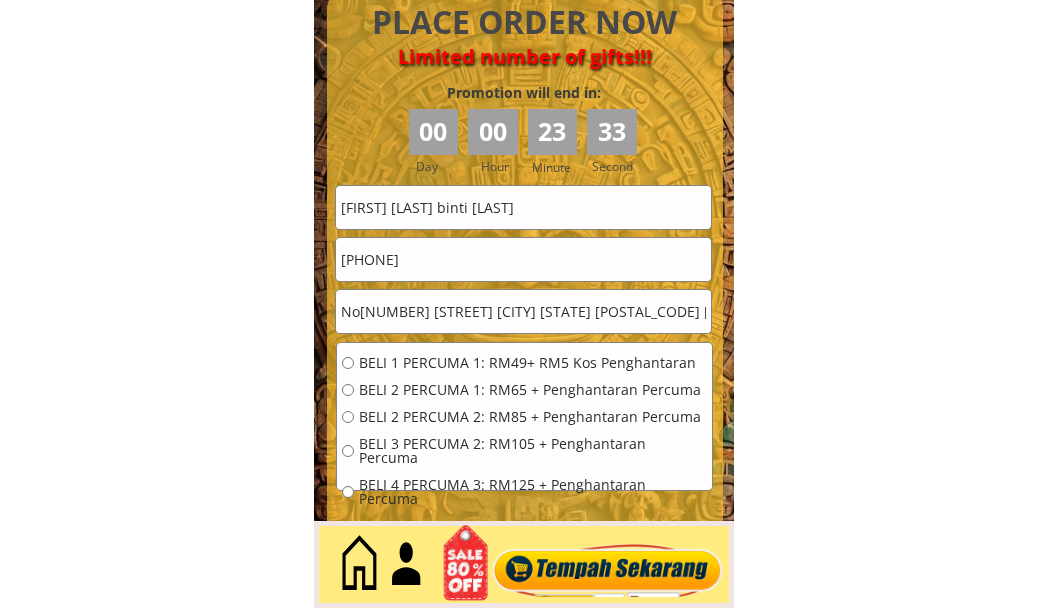 scroll, scrollTop: 9009, scrollLeft: 0, axis: vertical 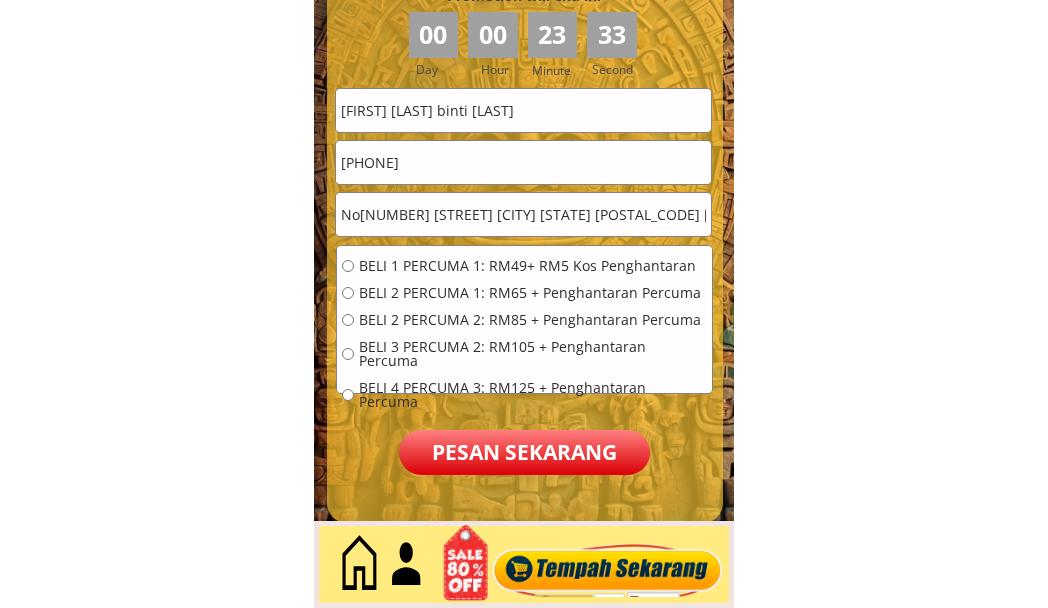type on "[PHONE]" 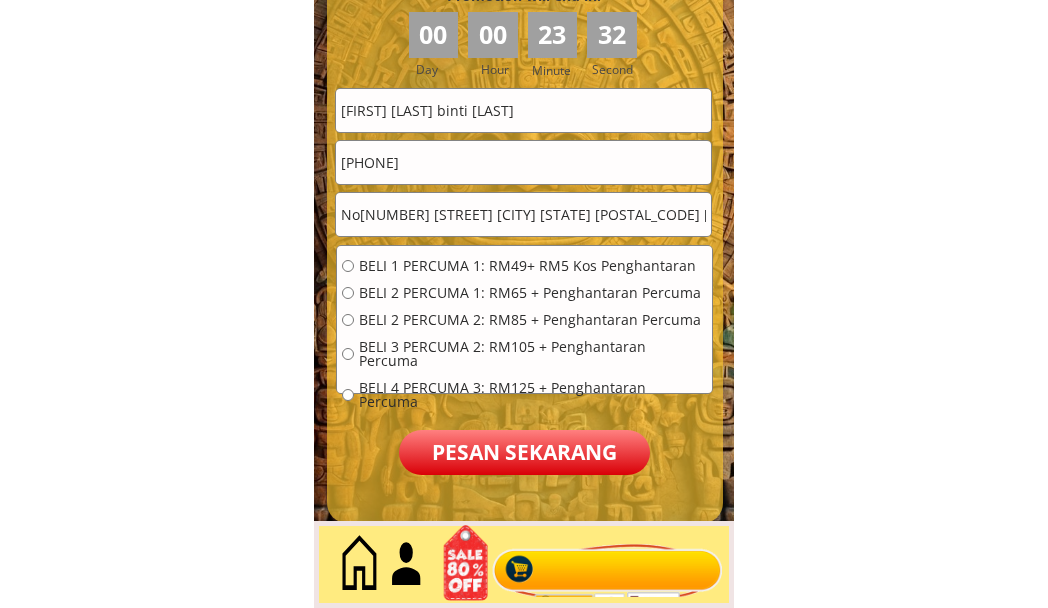 click on "BELI 1 PERCUMA 1: RM49+ RM5 Kos  Penghantaran" at bounding box center [533, 266] 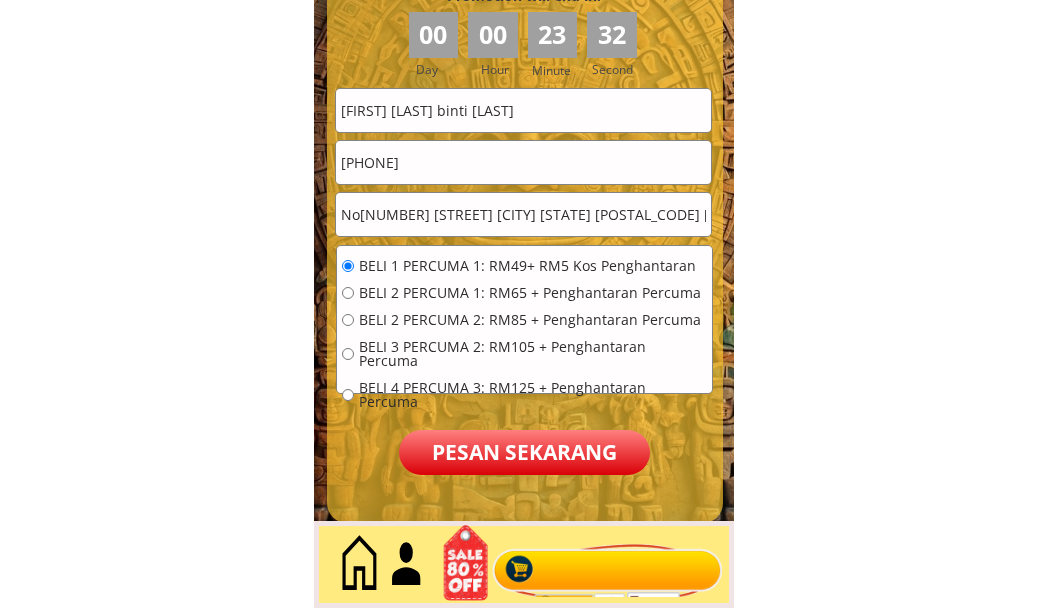 click on "Pesan sekarang" at bounding box center [524, 452] 